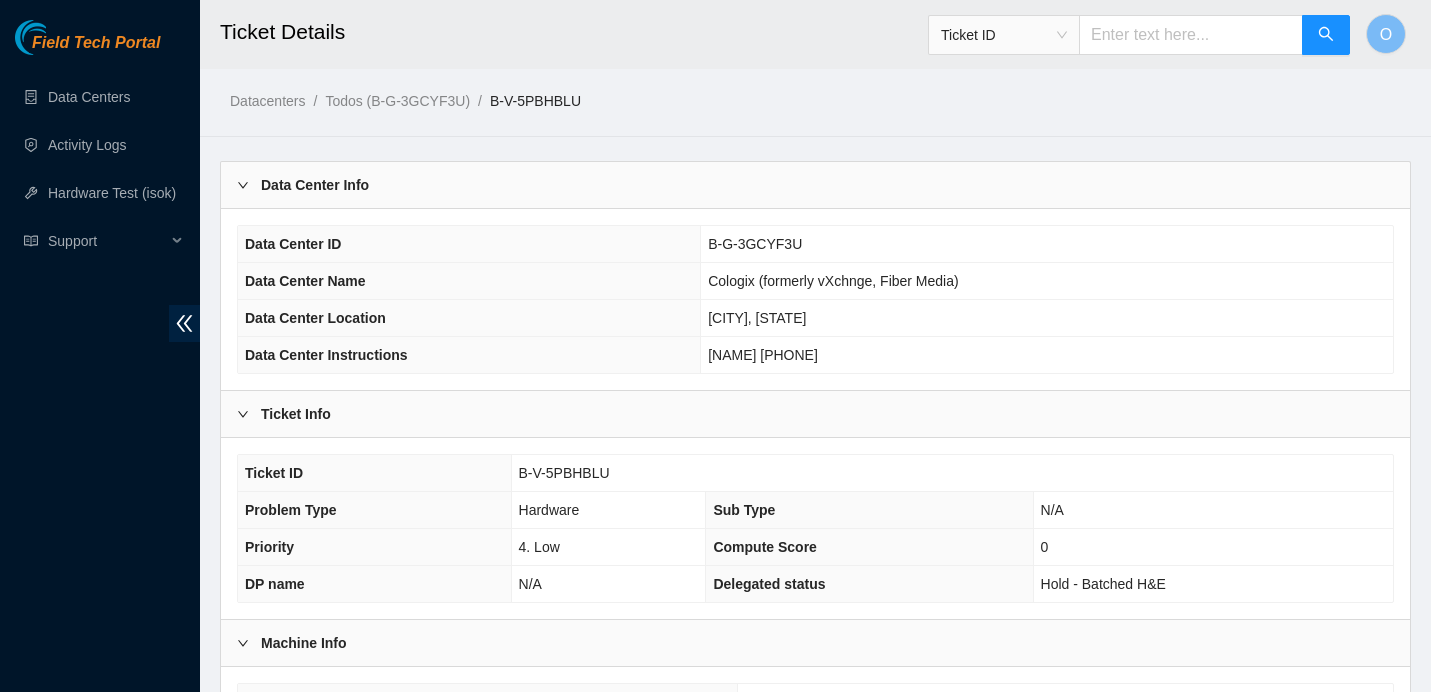 scroll, scrollTop: 21, scrollLeft: 0, axis: vertical 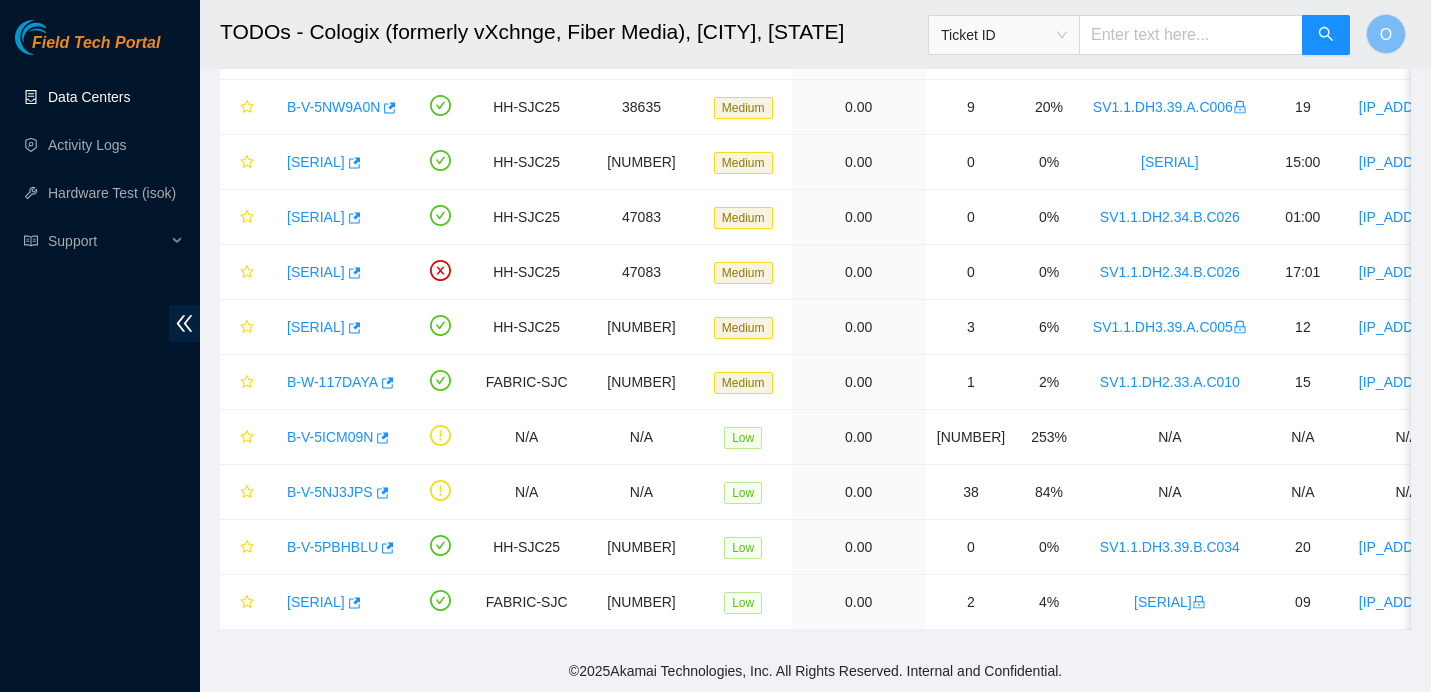 click on "Data Centers" at bounding box center (89, 97) 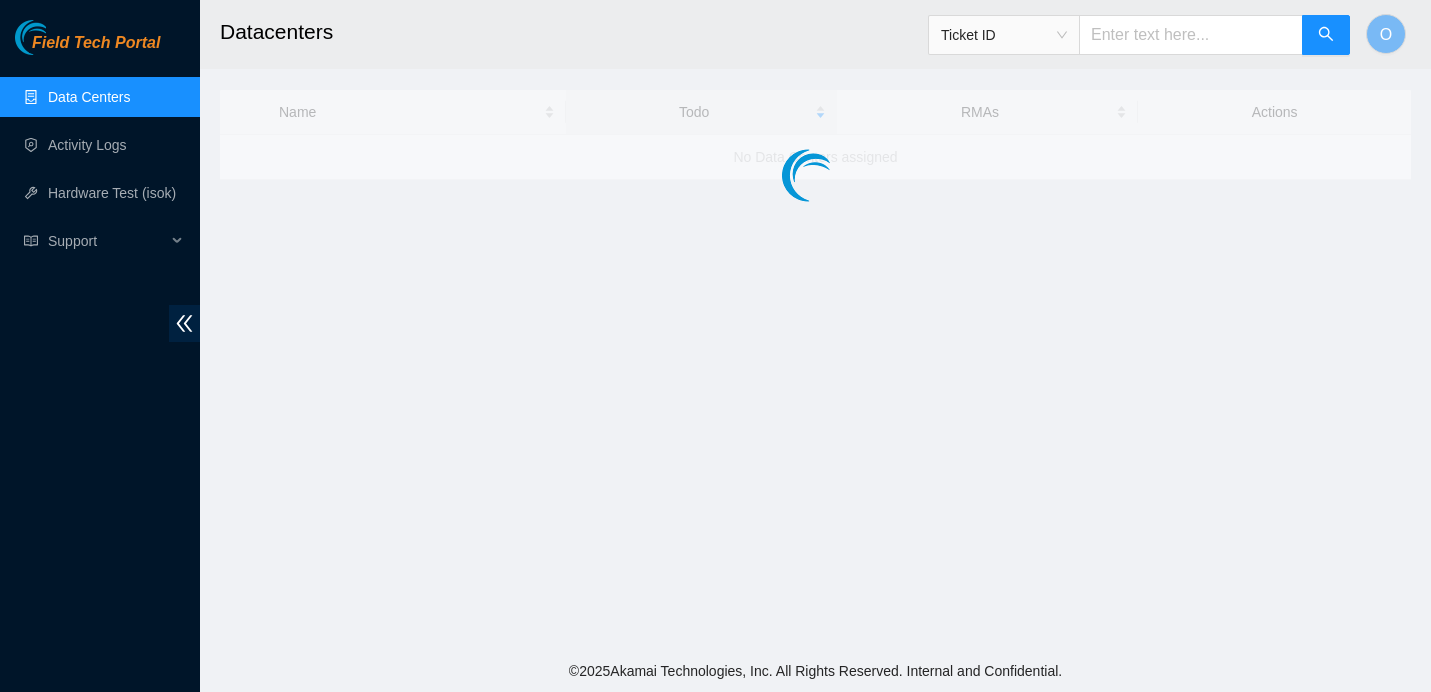 scroll, scrollTop: 0, scrollLeft: 0, axis: both 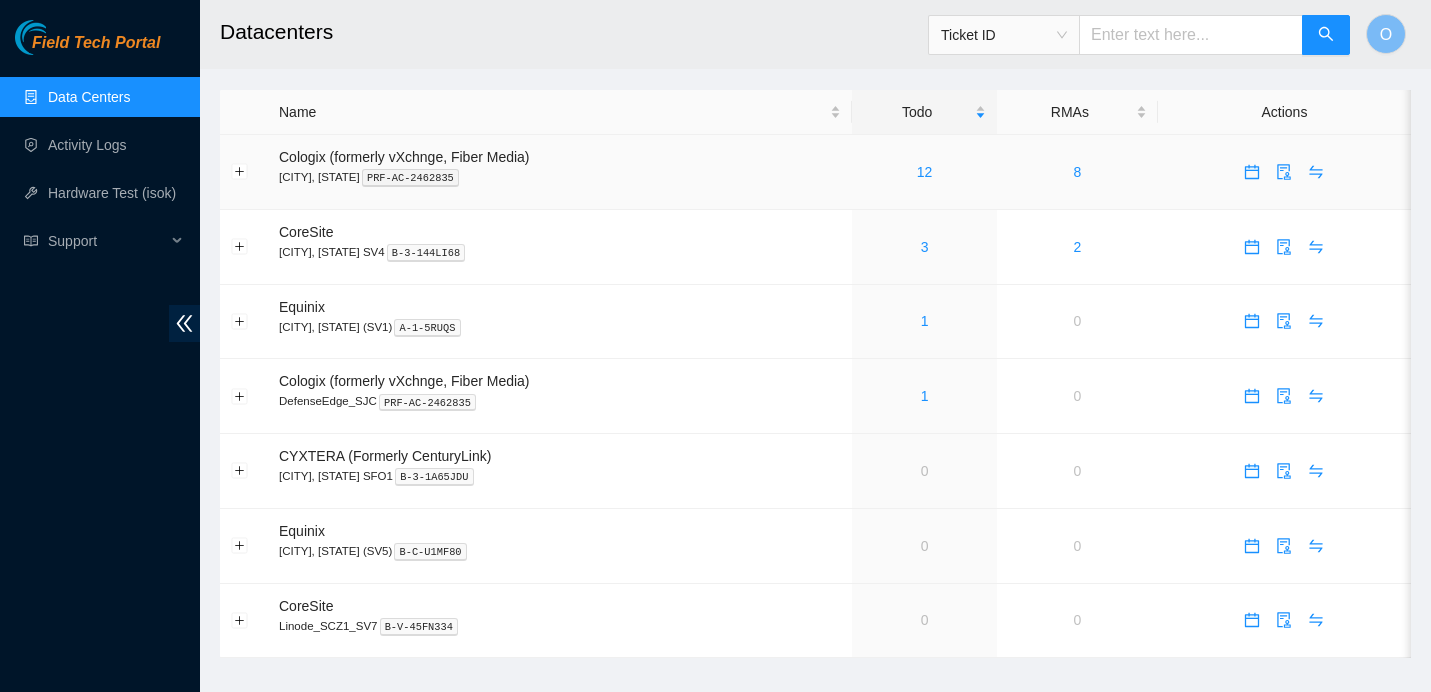 click on "12" at bounding box center (924, 172) 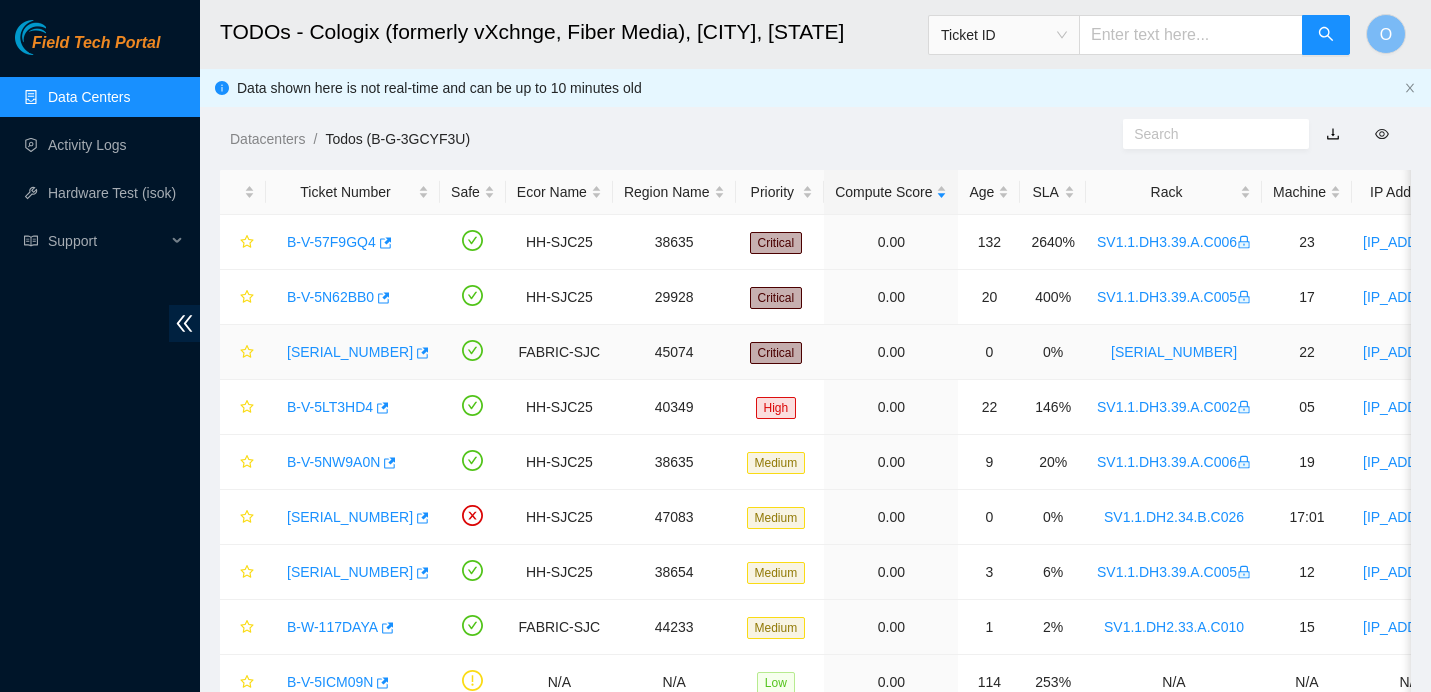 click on "B-W-10D4H8U" at bounding box center [350, 352] 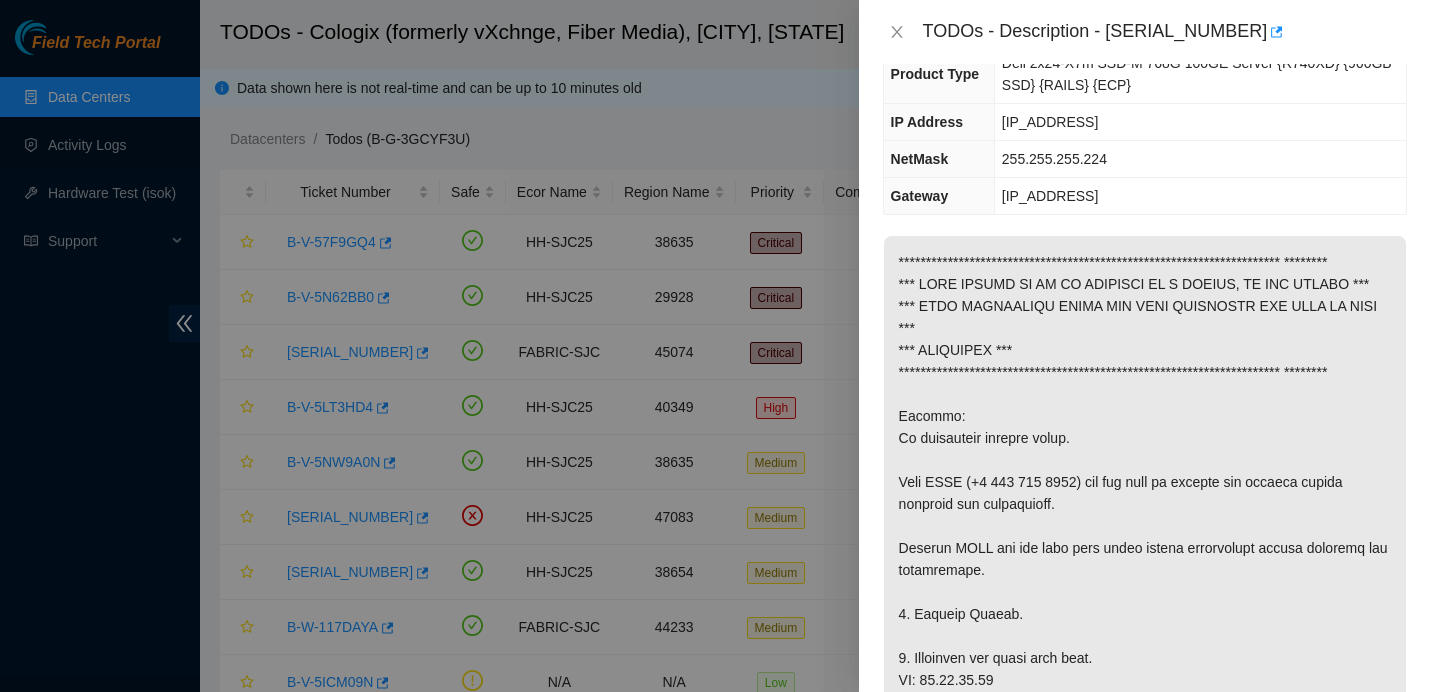 scroll, scrollTop: 180, scrollLeft: 0, axis: vertical 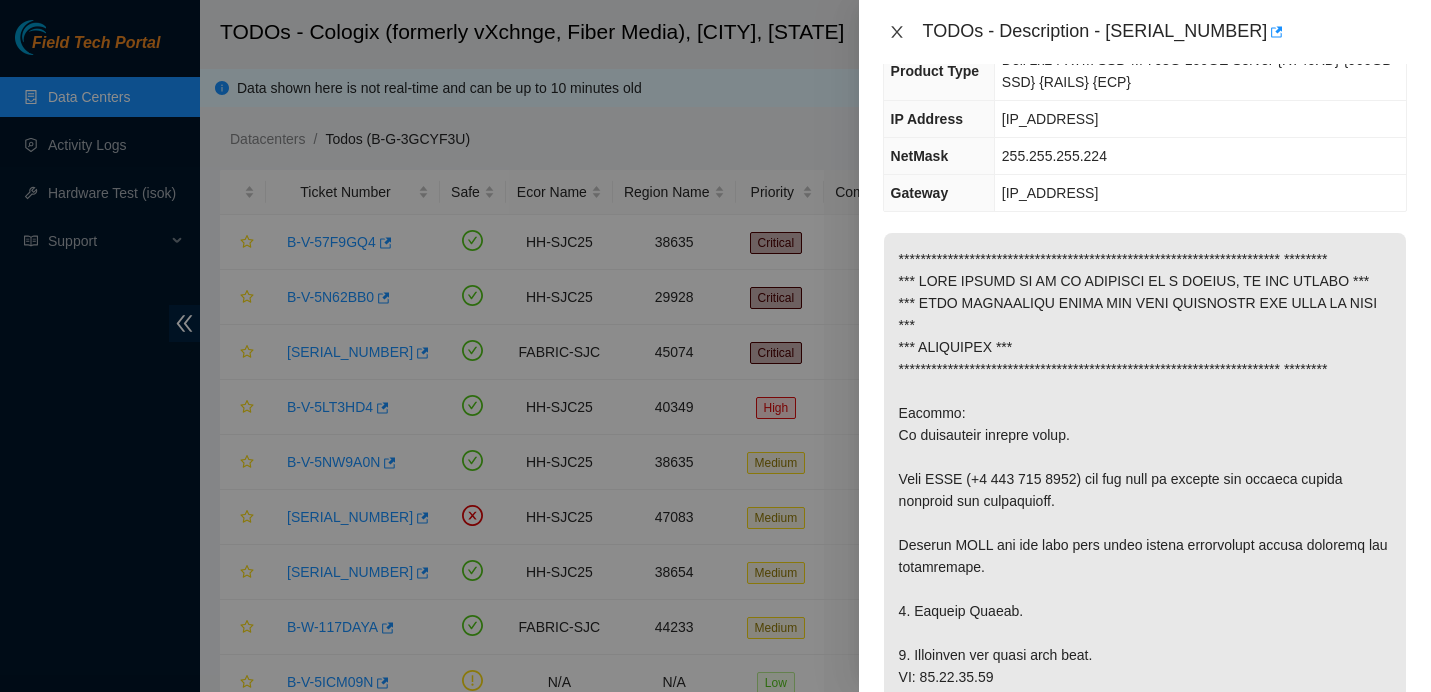 click 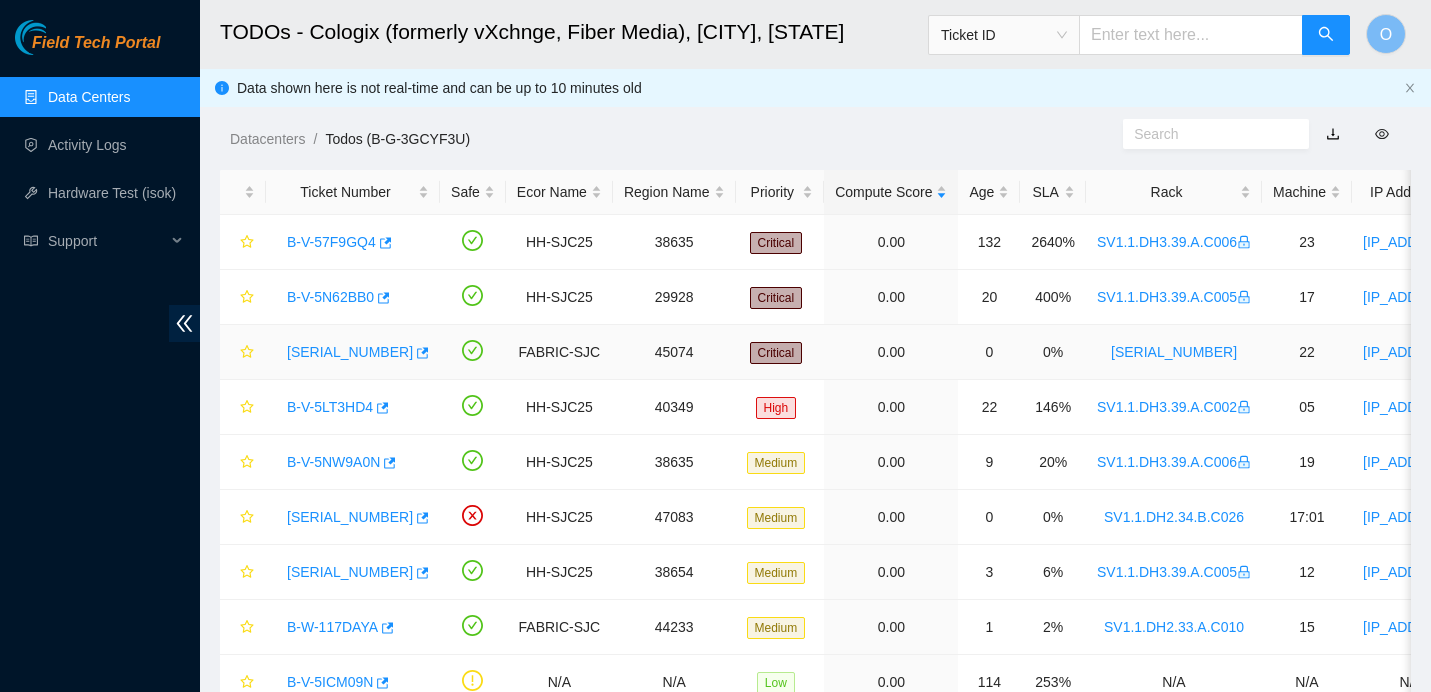scroll, scrollTop: 213, scrollLeft: 0, axis: vertical 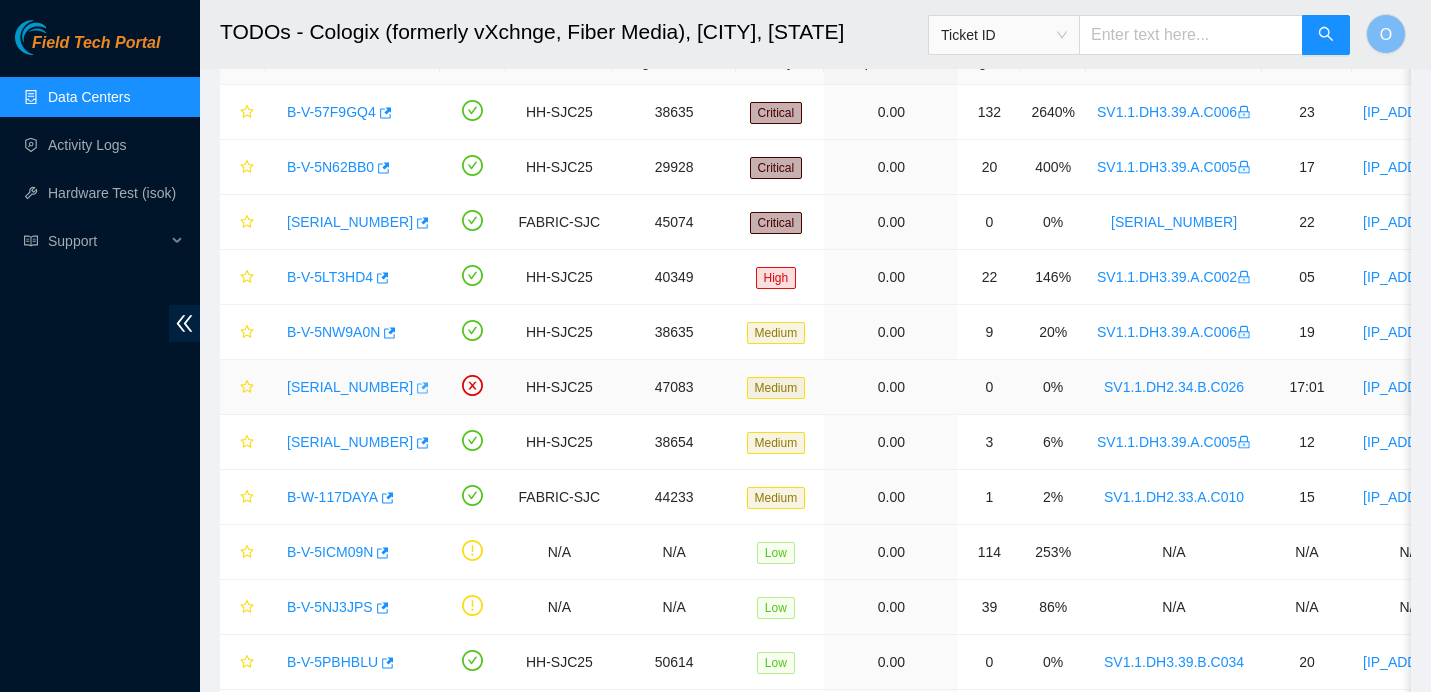 click 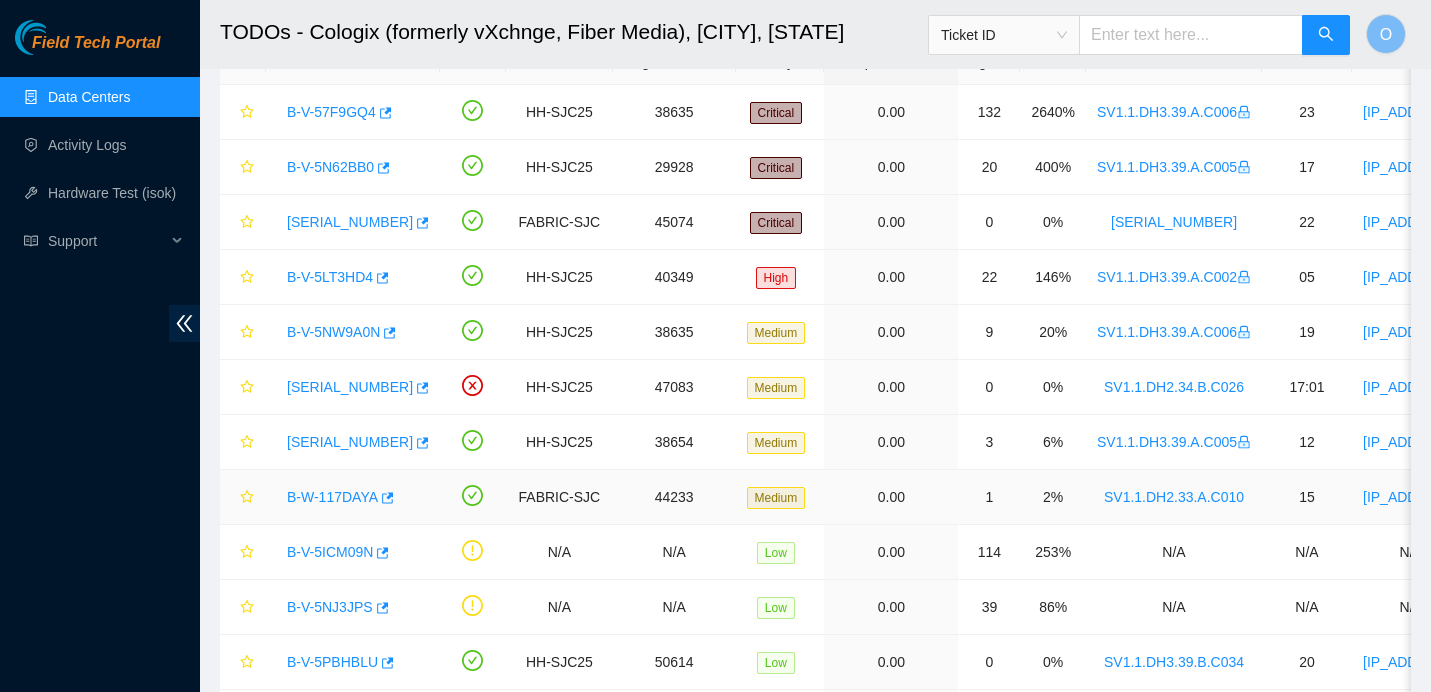 click on "B-W-117DAYA" at bounding box center (332, 497) 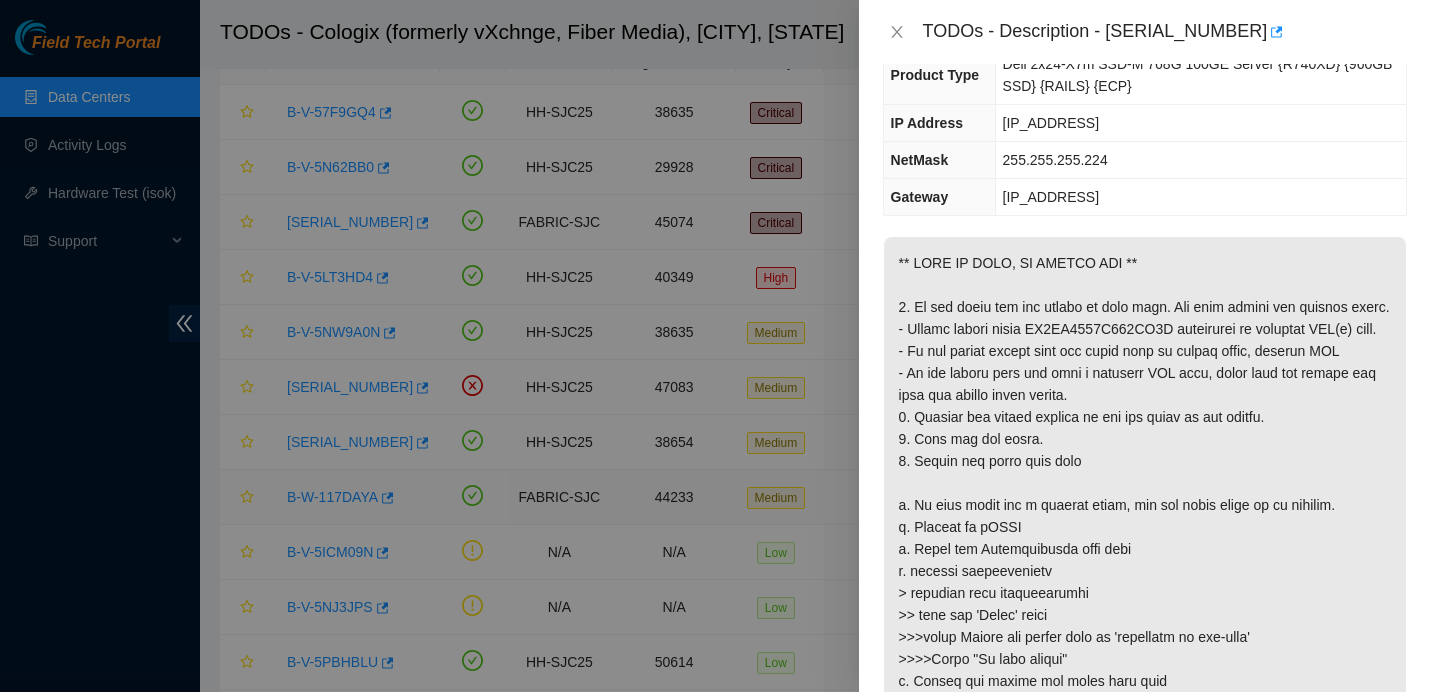 scroll, scrollTop: 169, scrollLeft: 0, axis: vertical 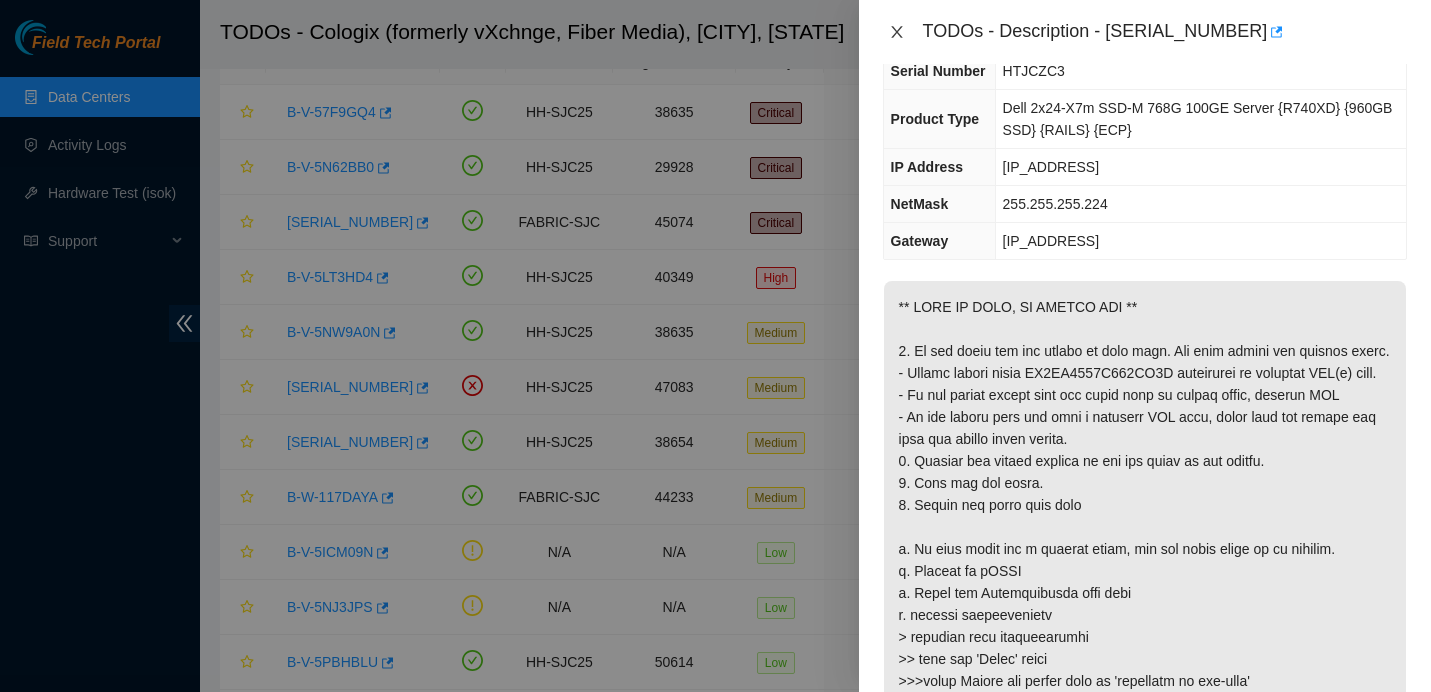click 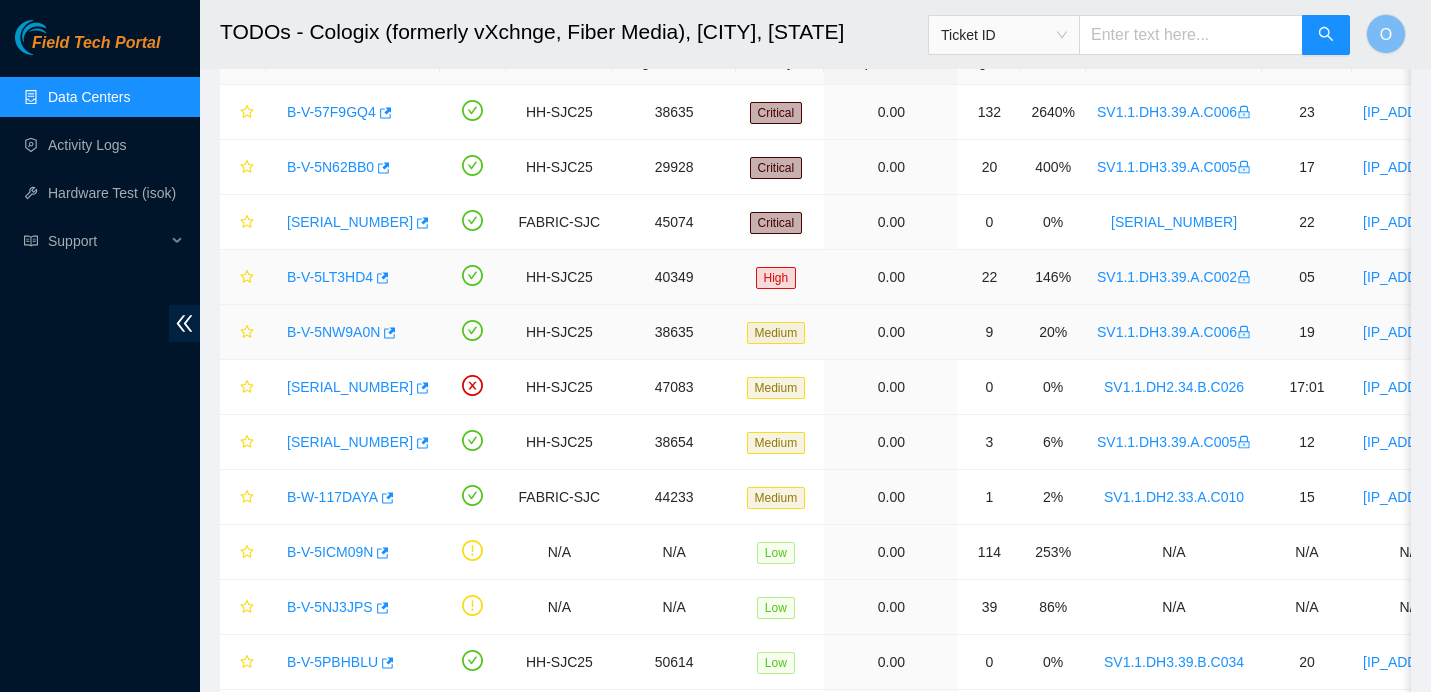 scroll, scrollTop: 213, scrollLeft: 0, axis: vertical 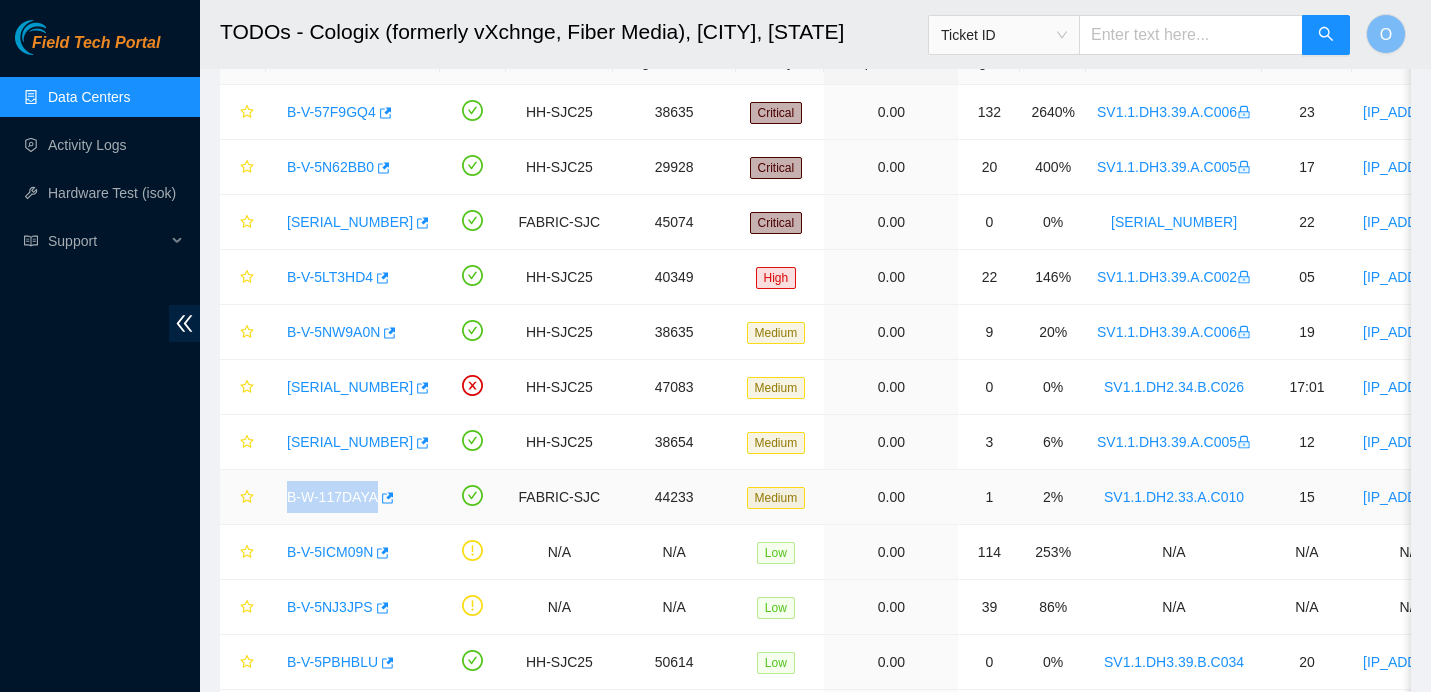drag, startPoint x: 277, startPoint y: 493, endPoint x: 377, endPoint y: 494, distance: 100.005 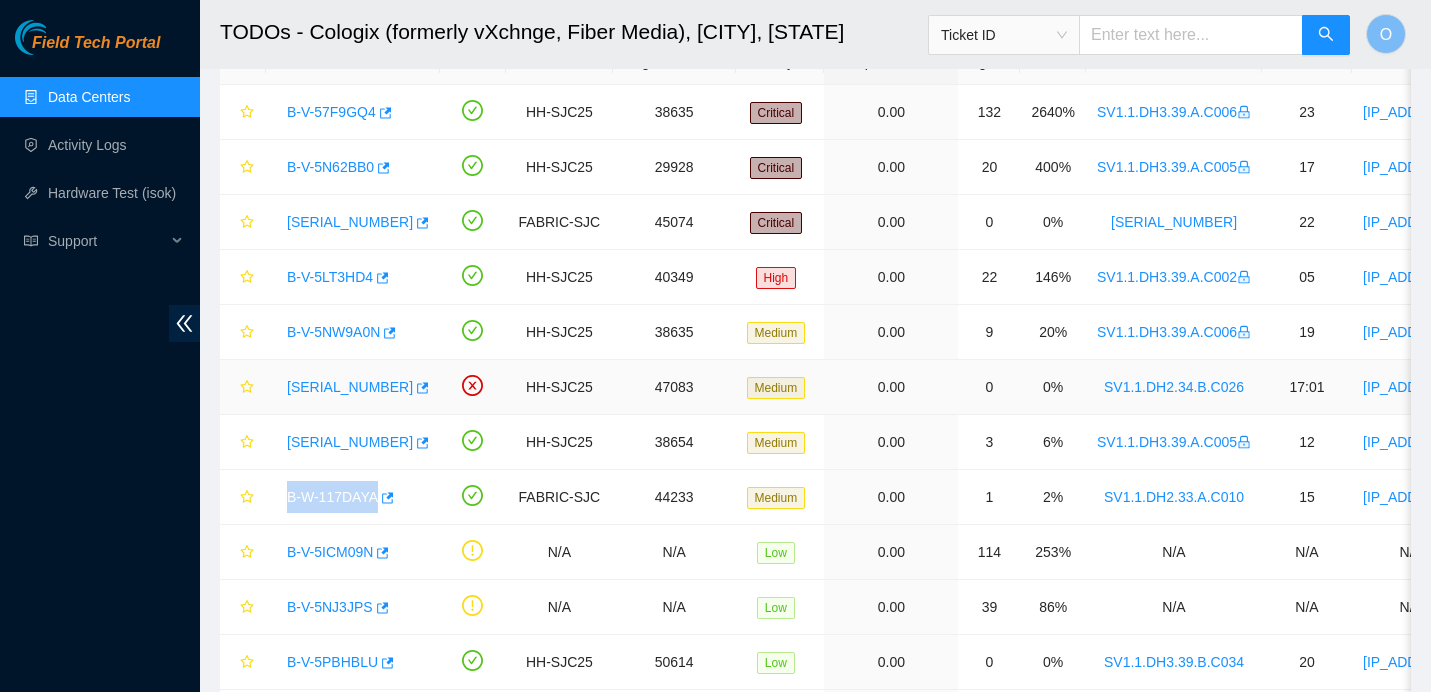 scroll, scrollTop: 245, scrollLeft: 0, axis: vertical 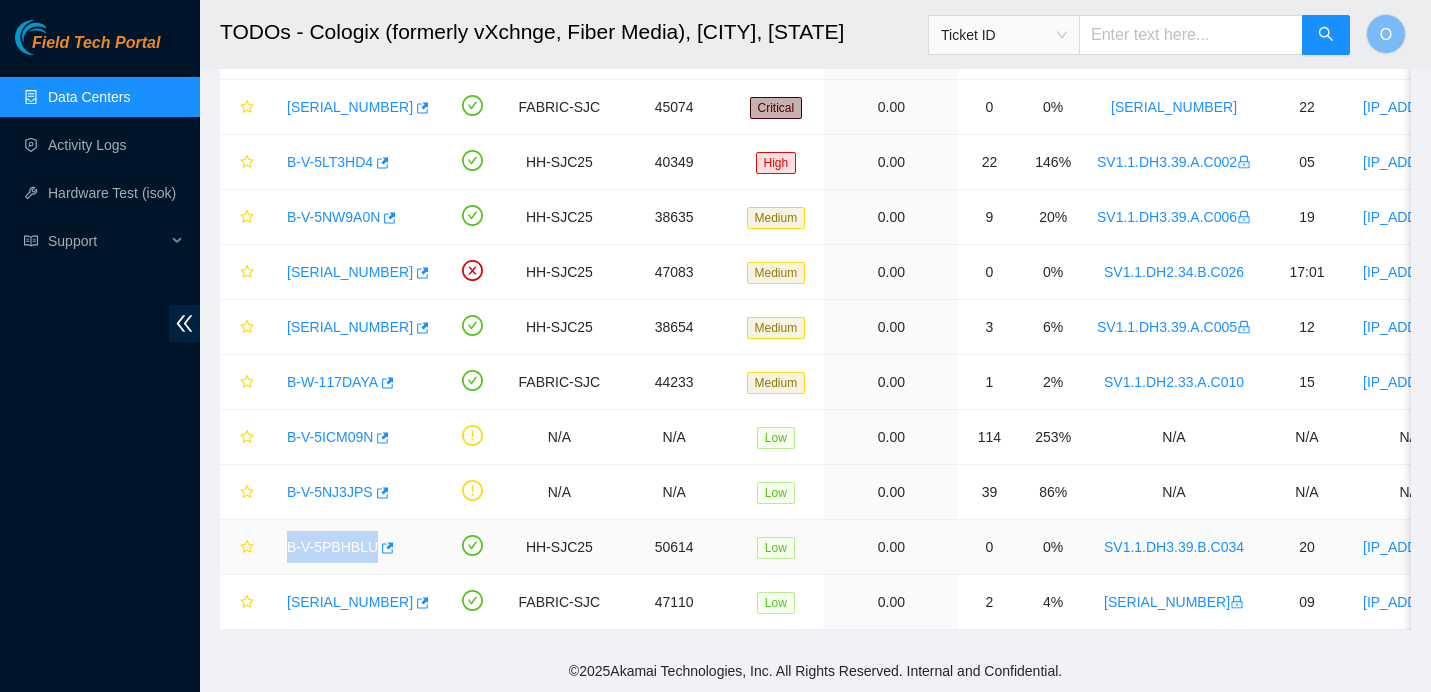 drag, startPoint x: 281, startPoint y: 548, endPoint x: 372, endPoint y: 550, distance: 91.02197 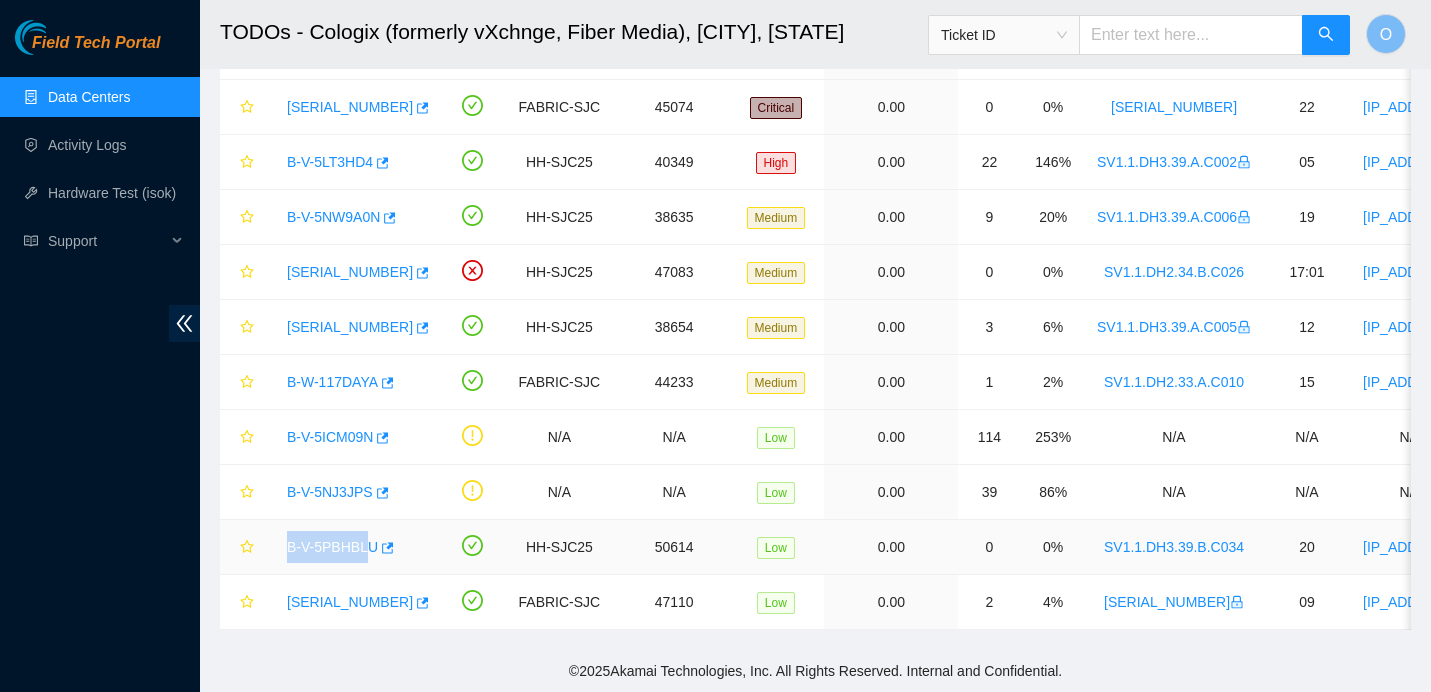 click on "B-V-5PBHBLU" at bounding box center (353, 547) 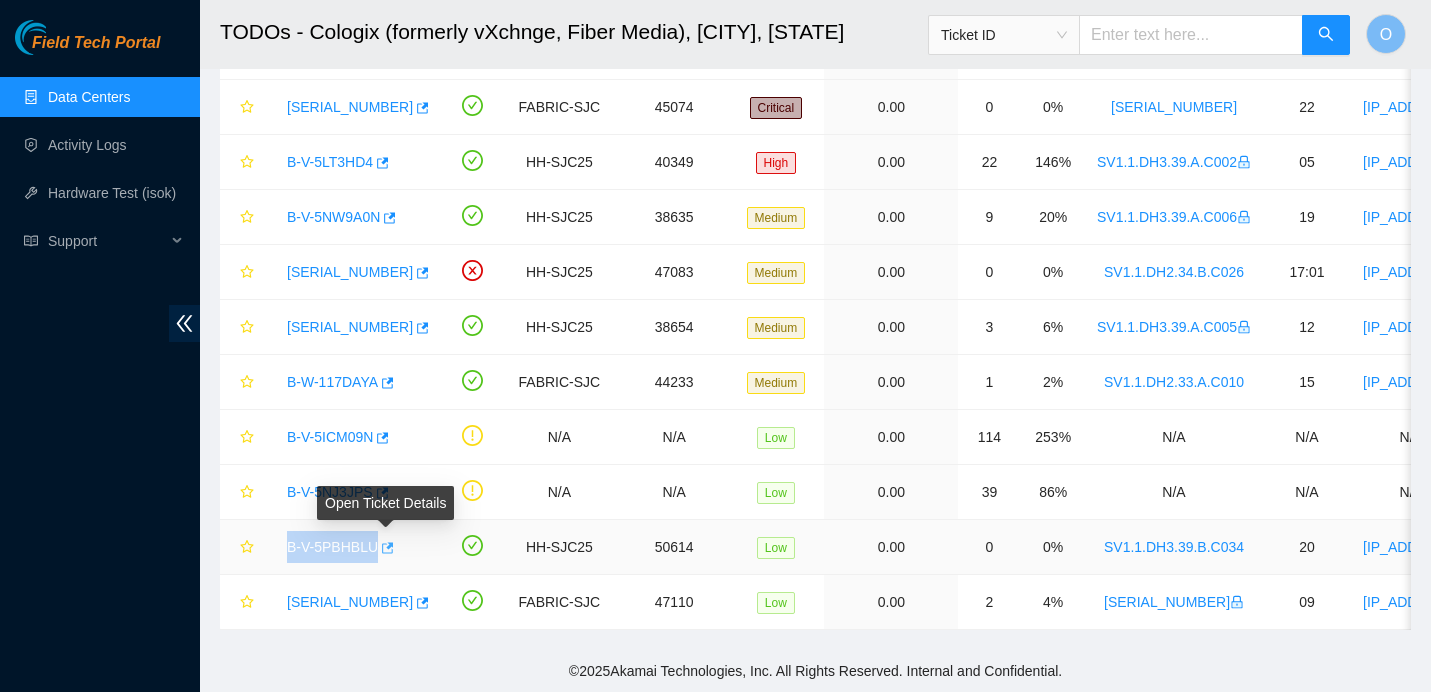 drag, startPoint x: 282, startPoint y: 549, endPoint x: 380, endPoint y: 550, distance: 98.005104 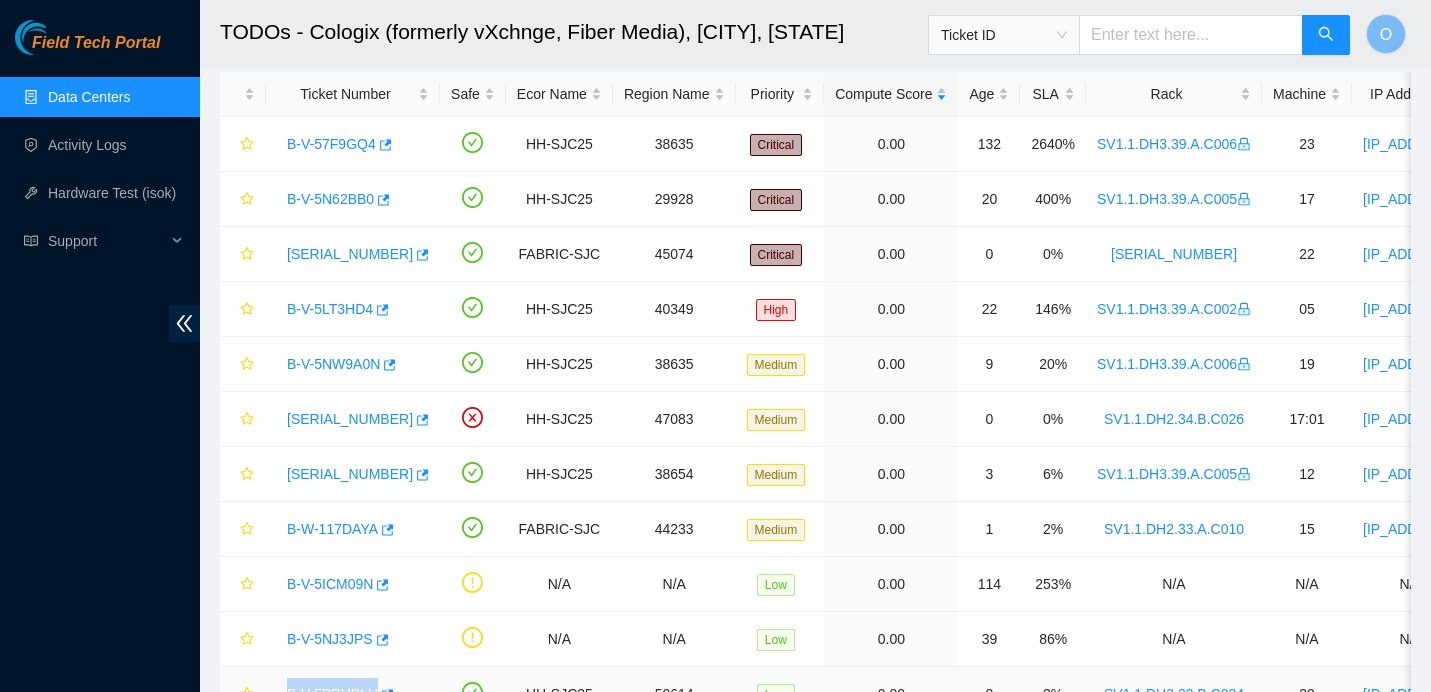 scroll, scrollTop: 103, scrollLeft: 0, axis: vertical 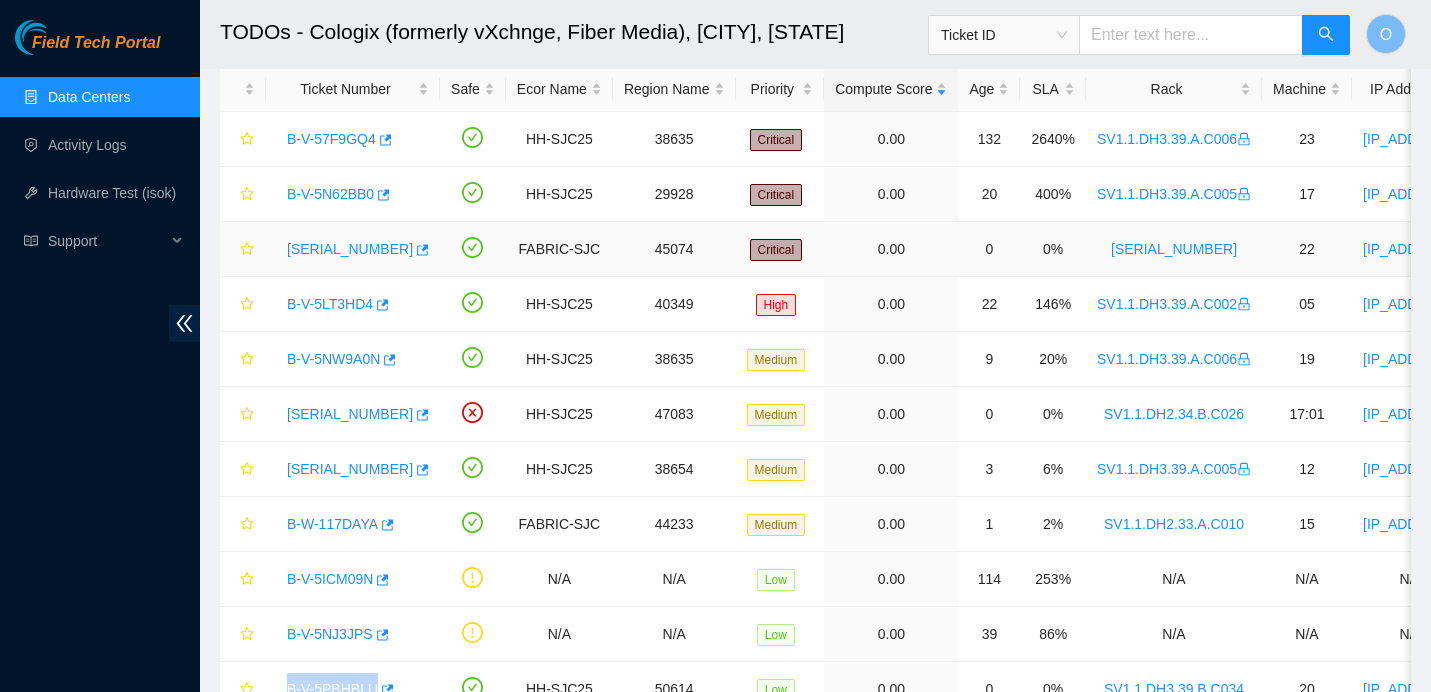 click on "B-W-10D4H8U" at bounding box center (350, 249) 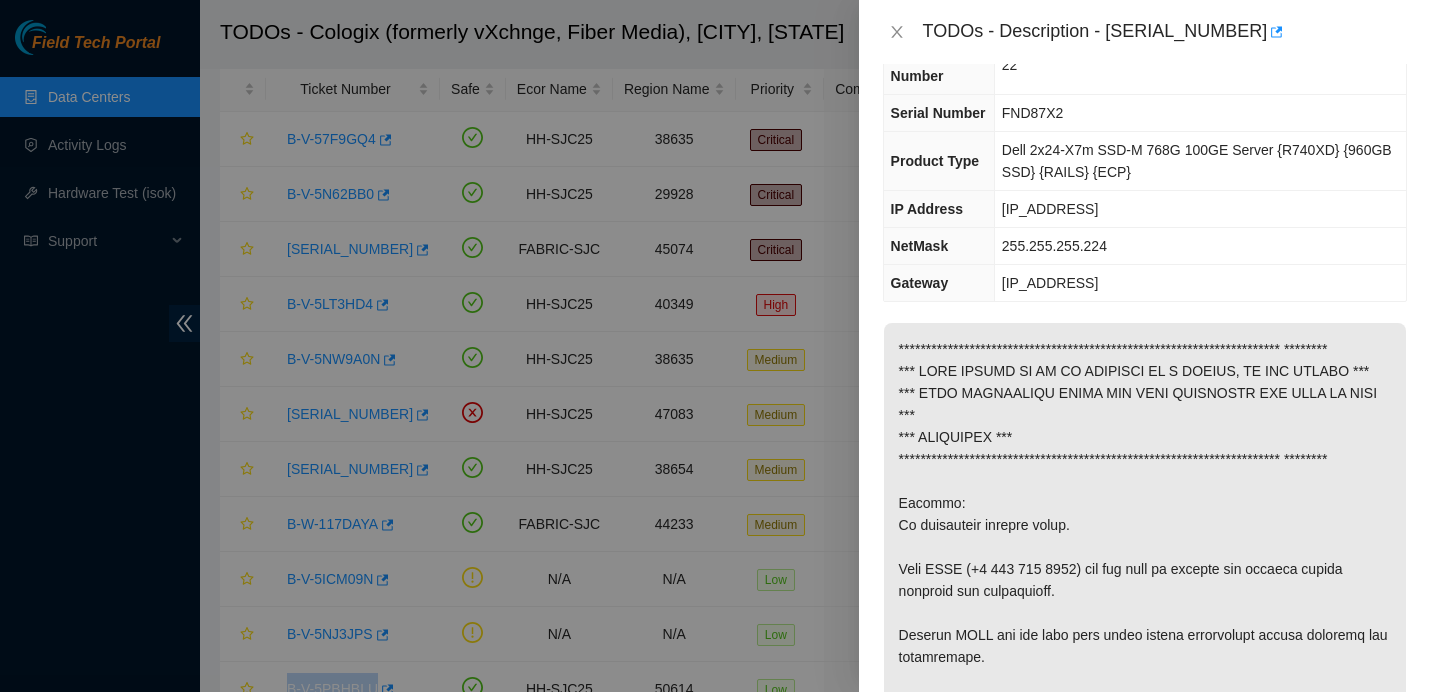 scroll, scrollTop: 74, scrollLeft: 0, axis: vertical 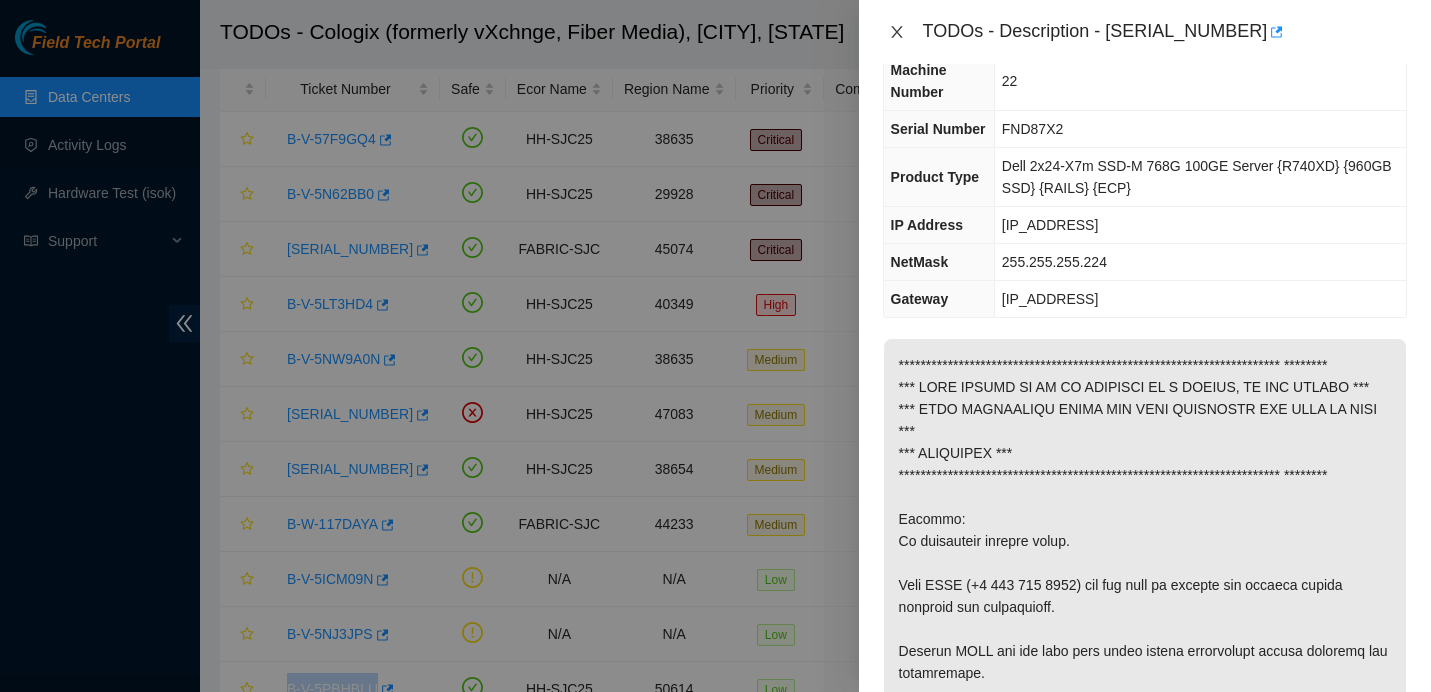click 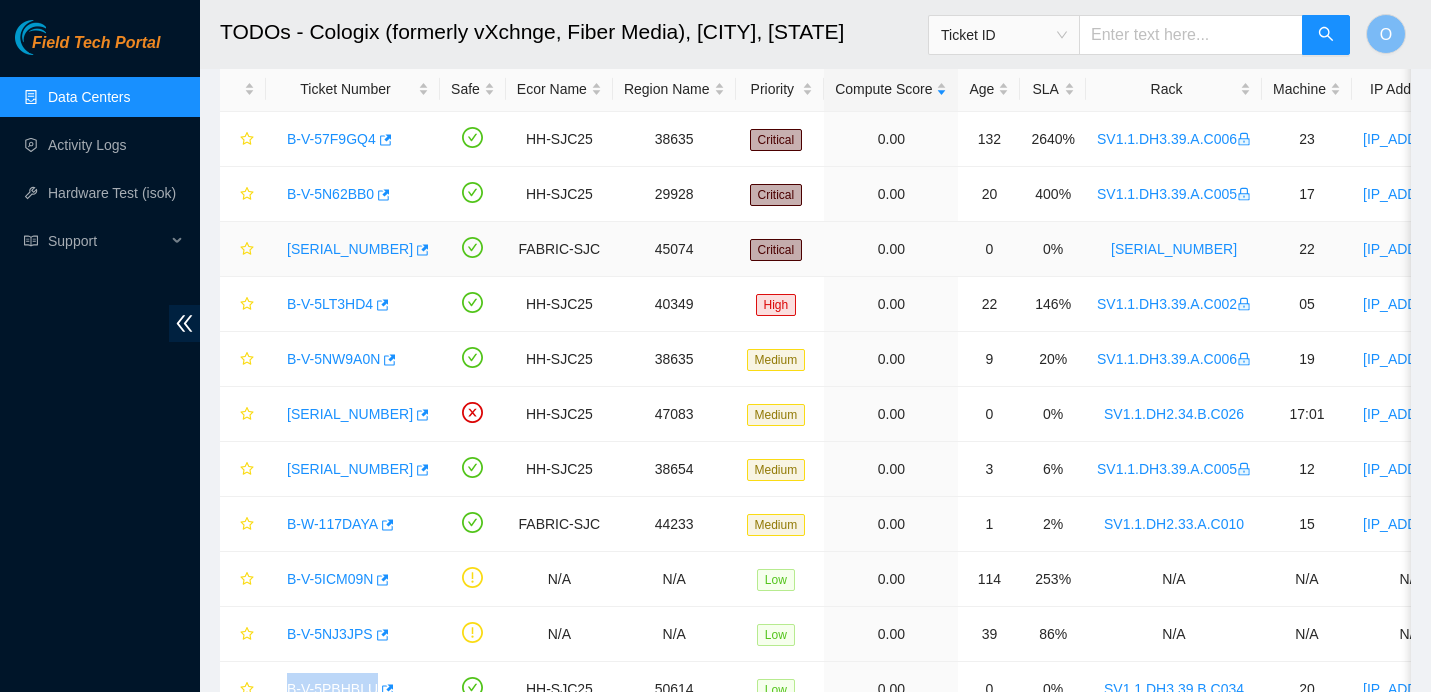 scroll, scrollTop: 96, scrollLeft: 0, axis: vertical 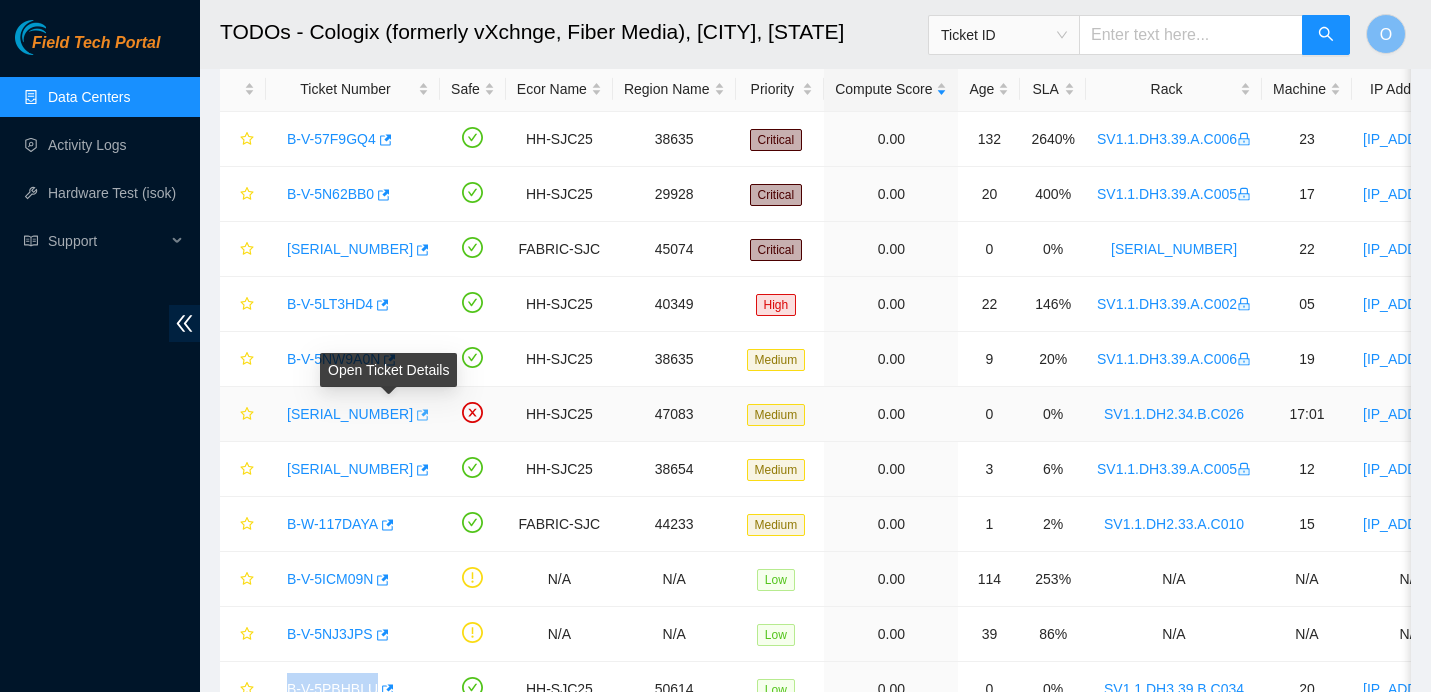 click at bounding box center (421, 416) 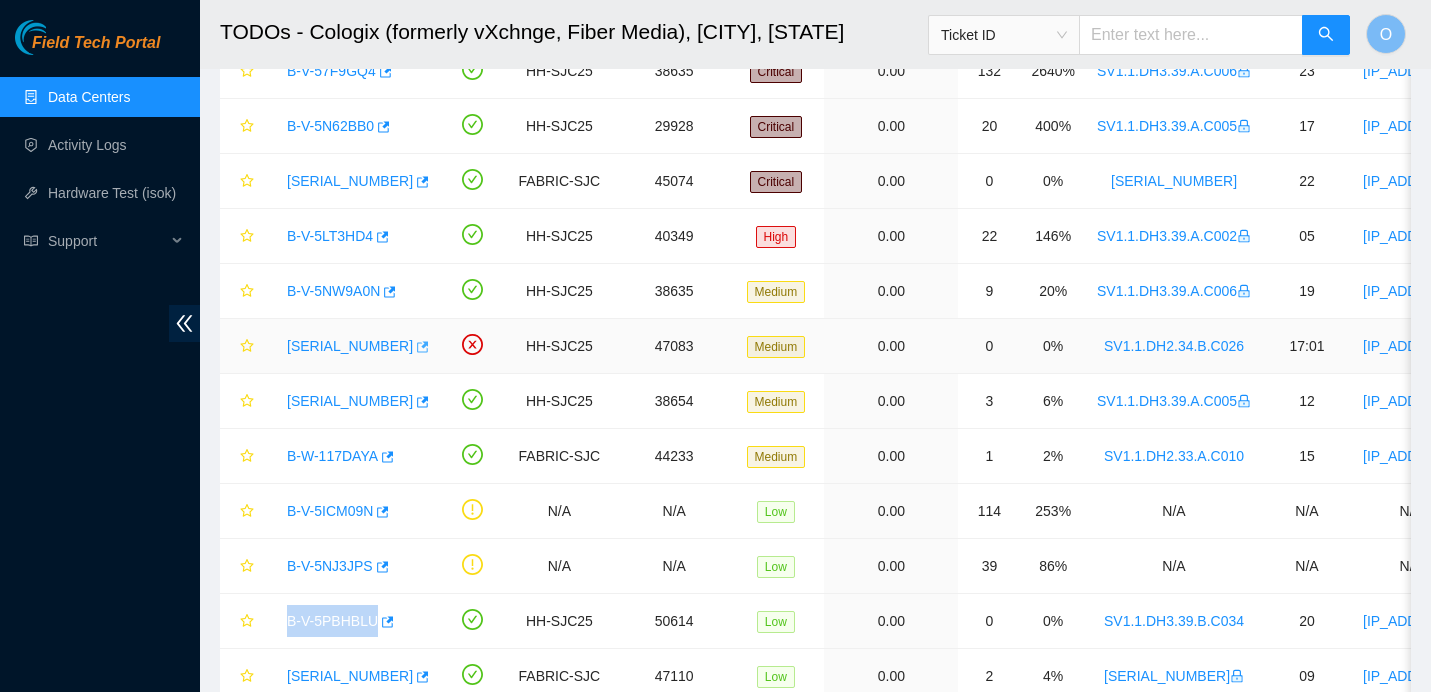 scroll, scrollTop: 172, scrollLeft: 0, axis: vertical 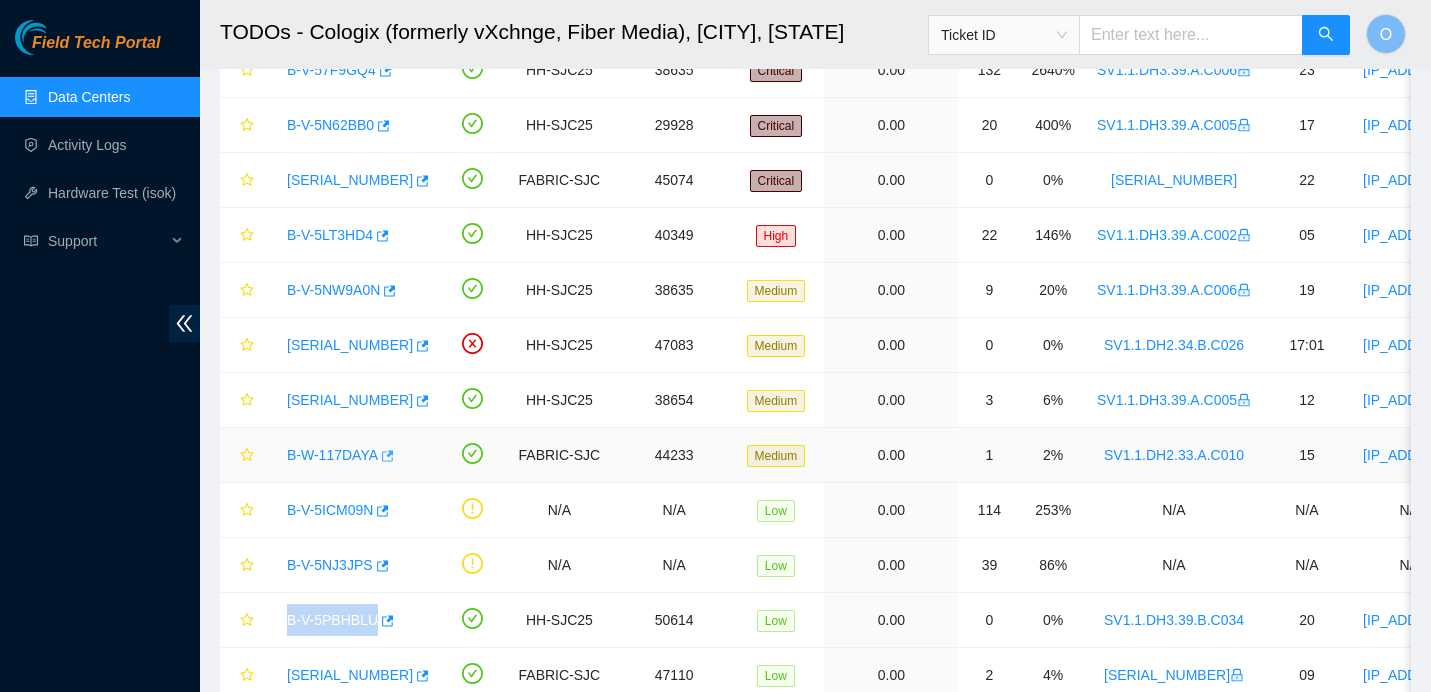 click 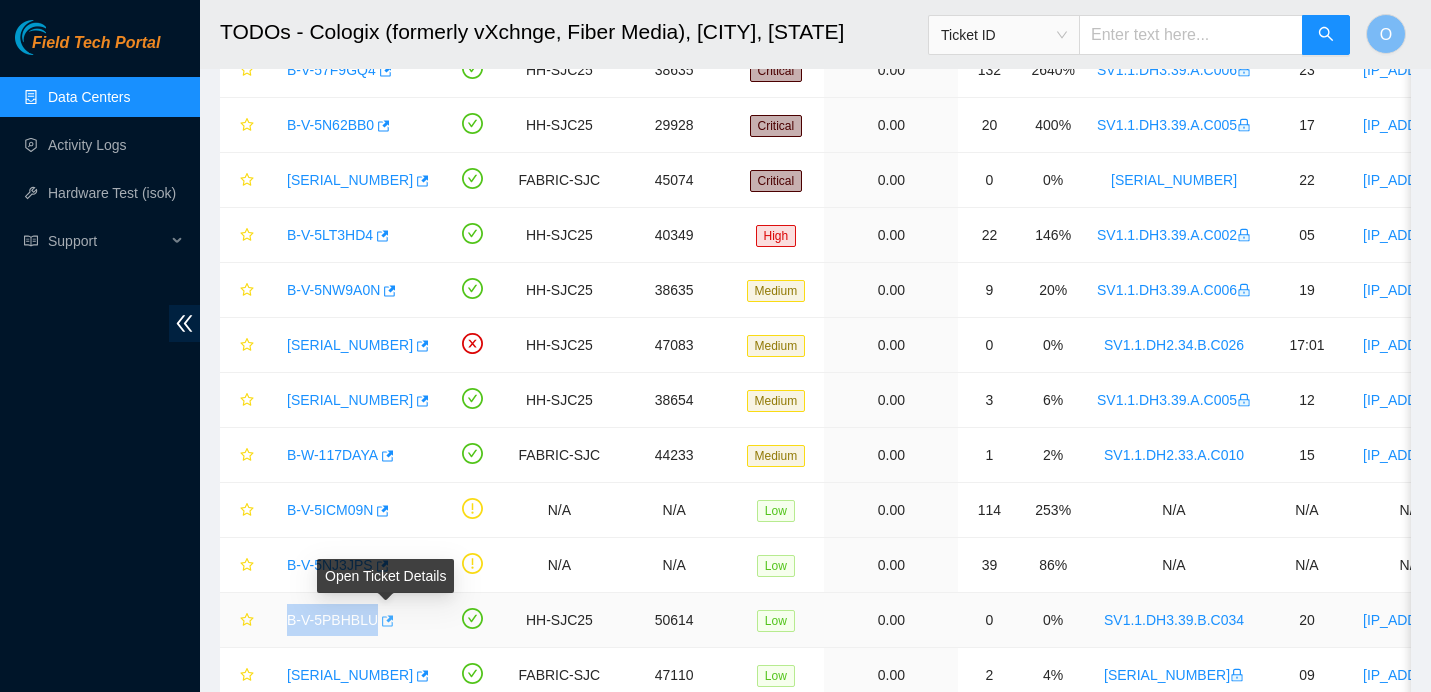 click 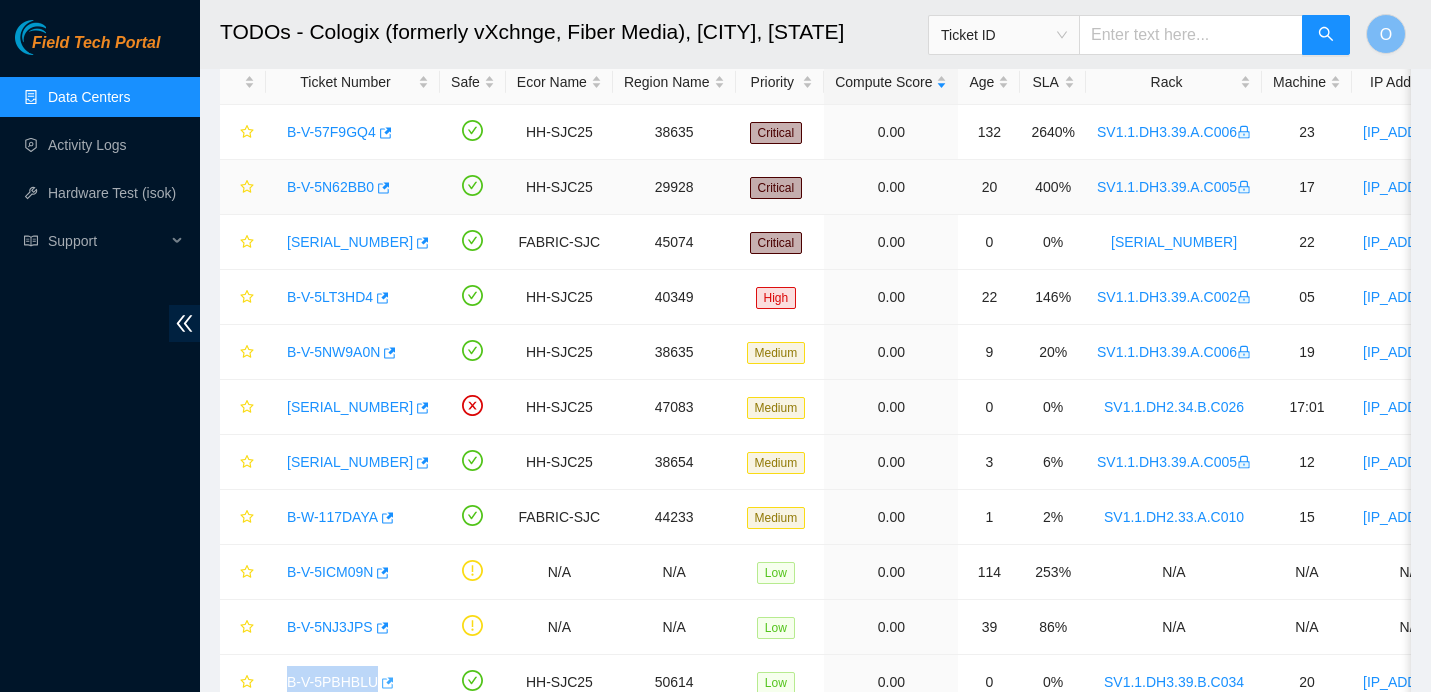 scroll, scrollTop: 77, scrollLeft: 0, axis: vertical 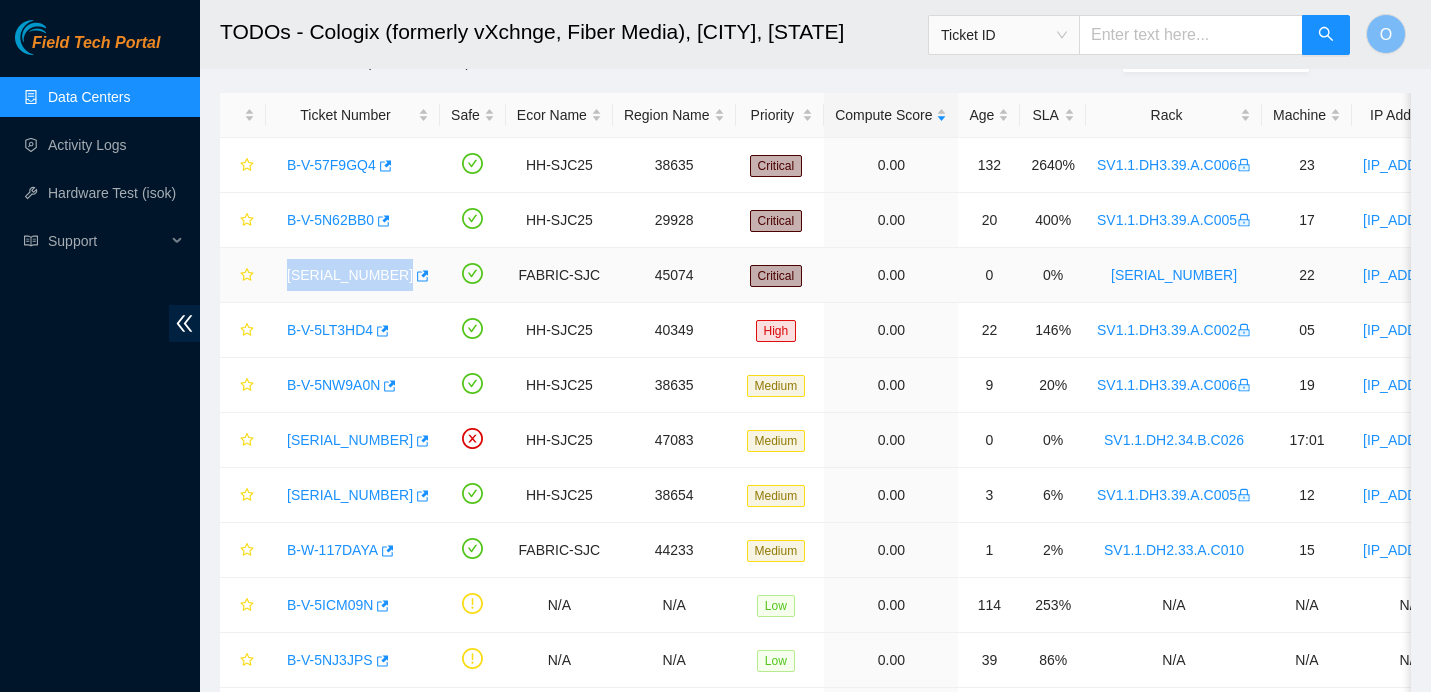 drag, startPoint x: 270, startPoint y: 268, endPoint x: 415, endPoint y: 270, distance: 145.0138 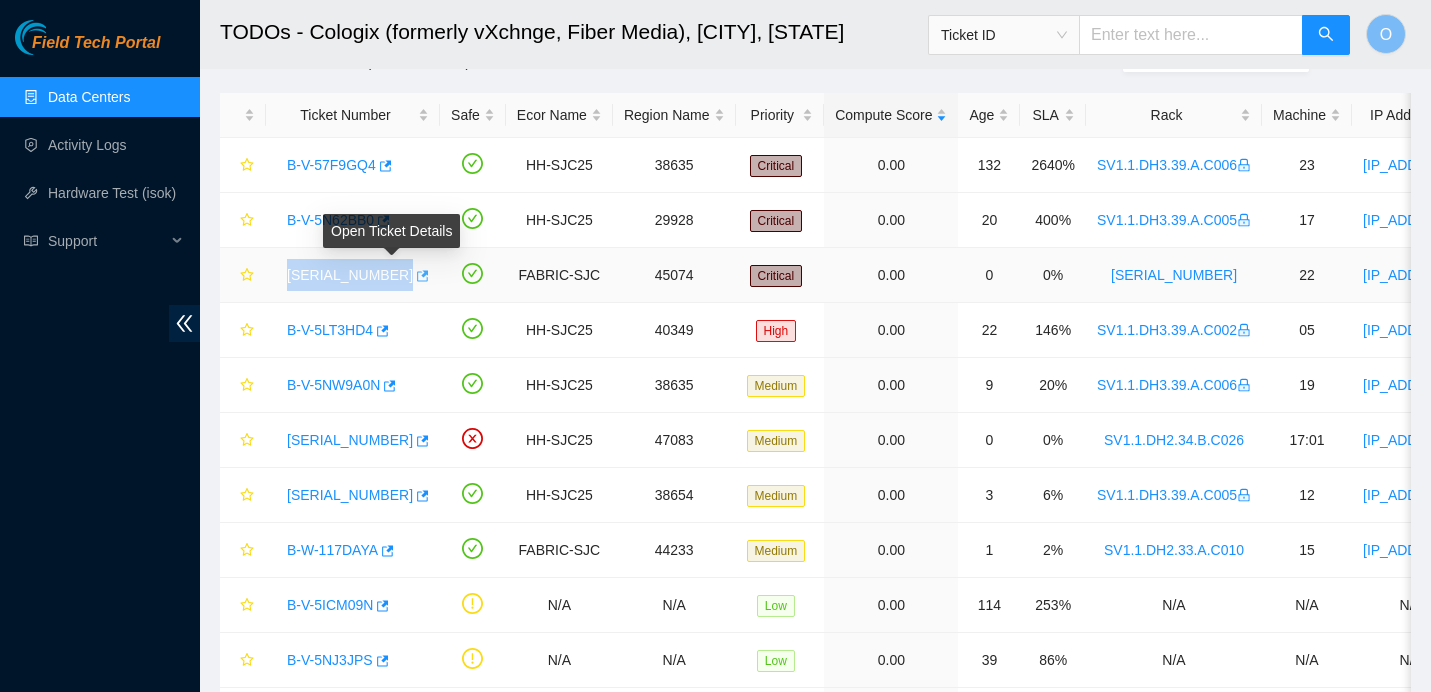 click 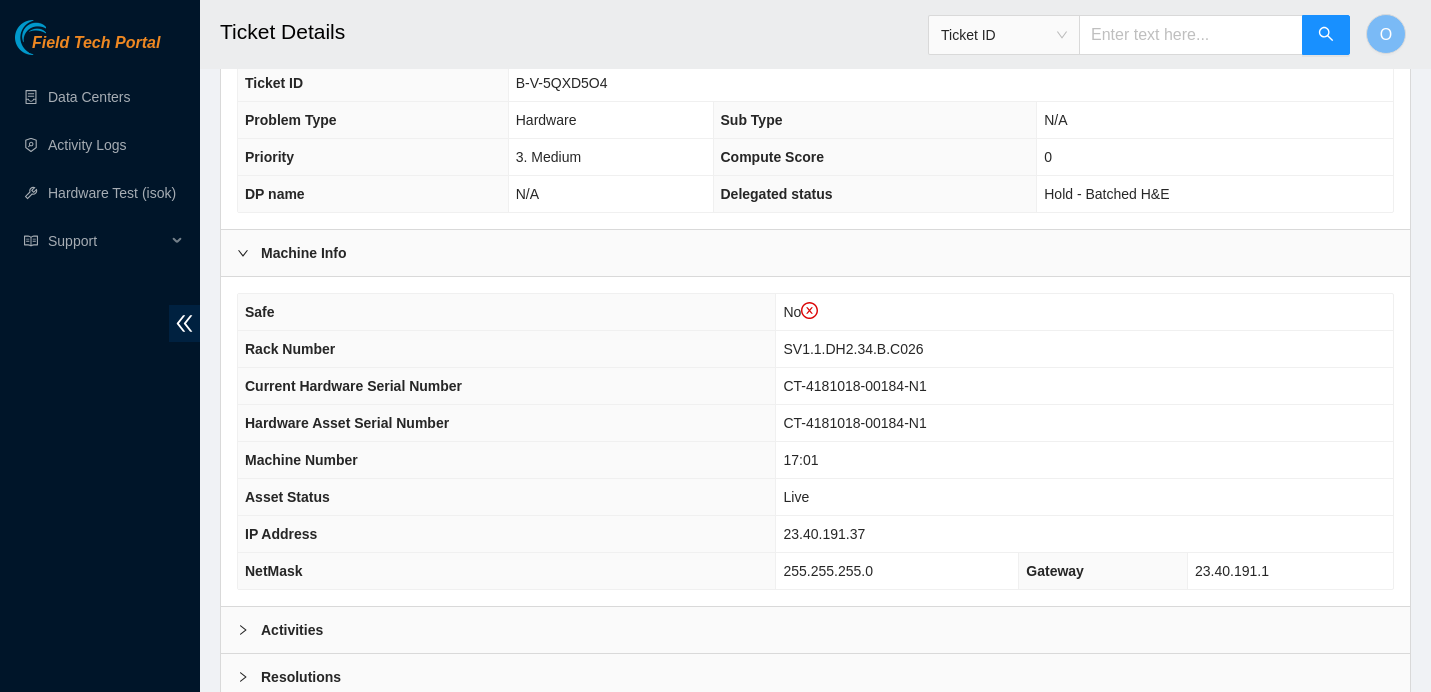 scroll, scrollTop: 681, scrollLeft: 0, axis: vertical 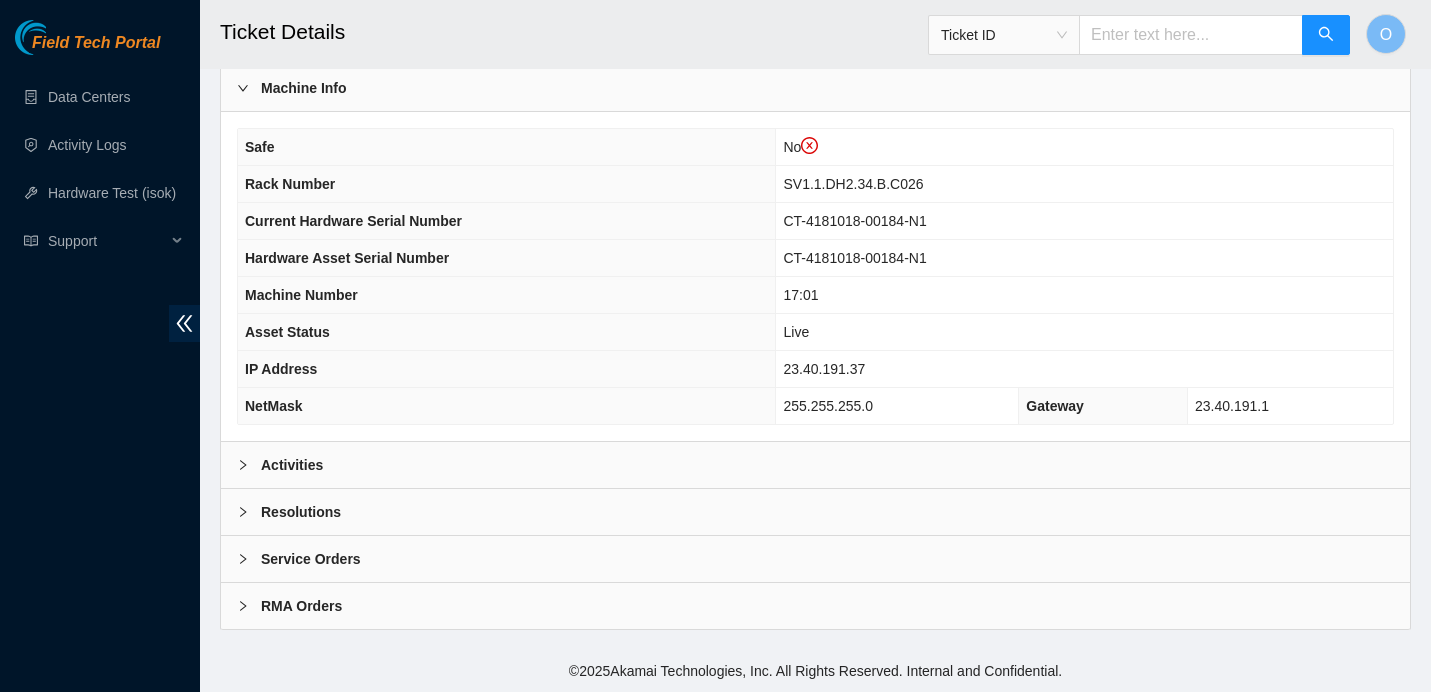 click on "Activities" at bounding box center (815, 465) 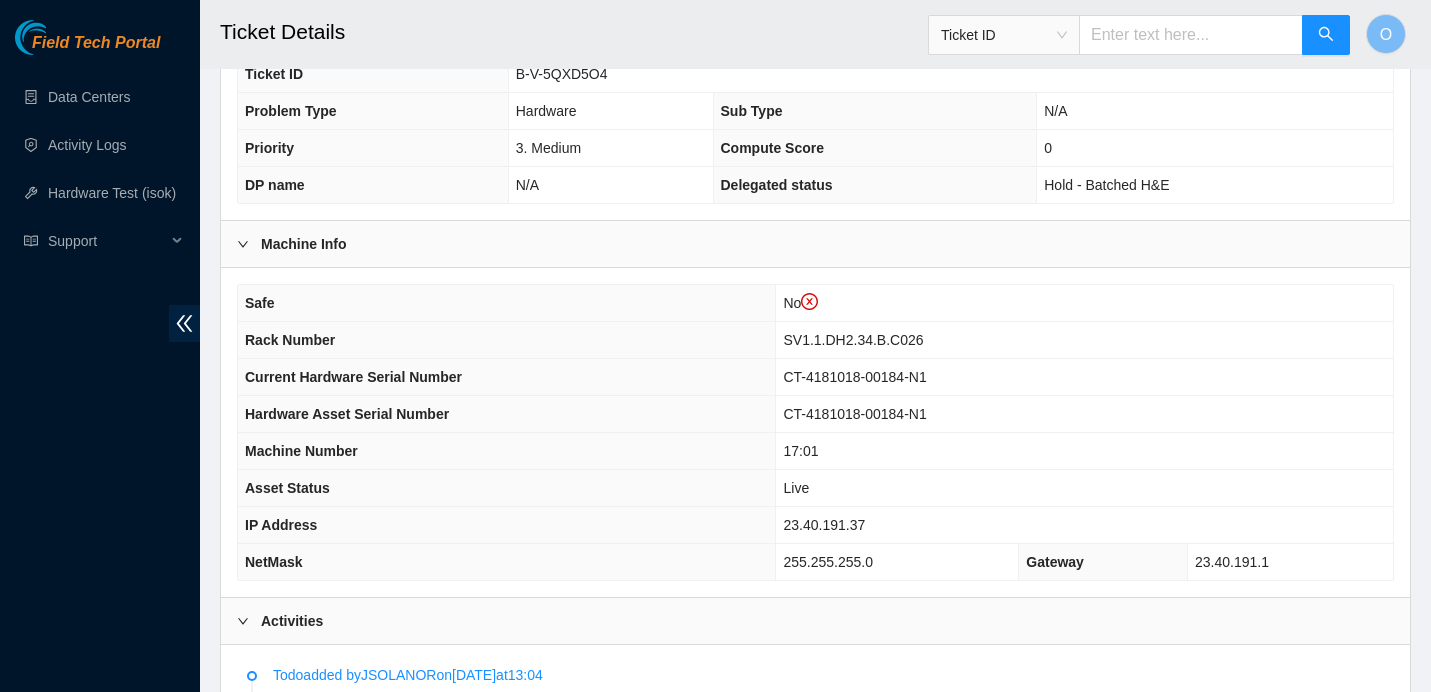 scroll, scrollTop: 354, scrollLeft: 0, axis: vertical 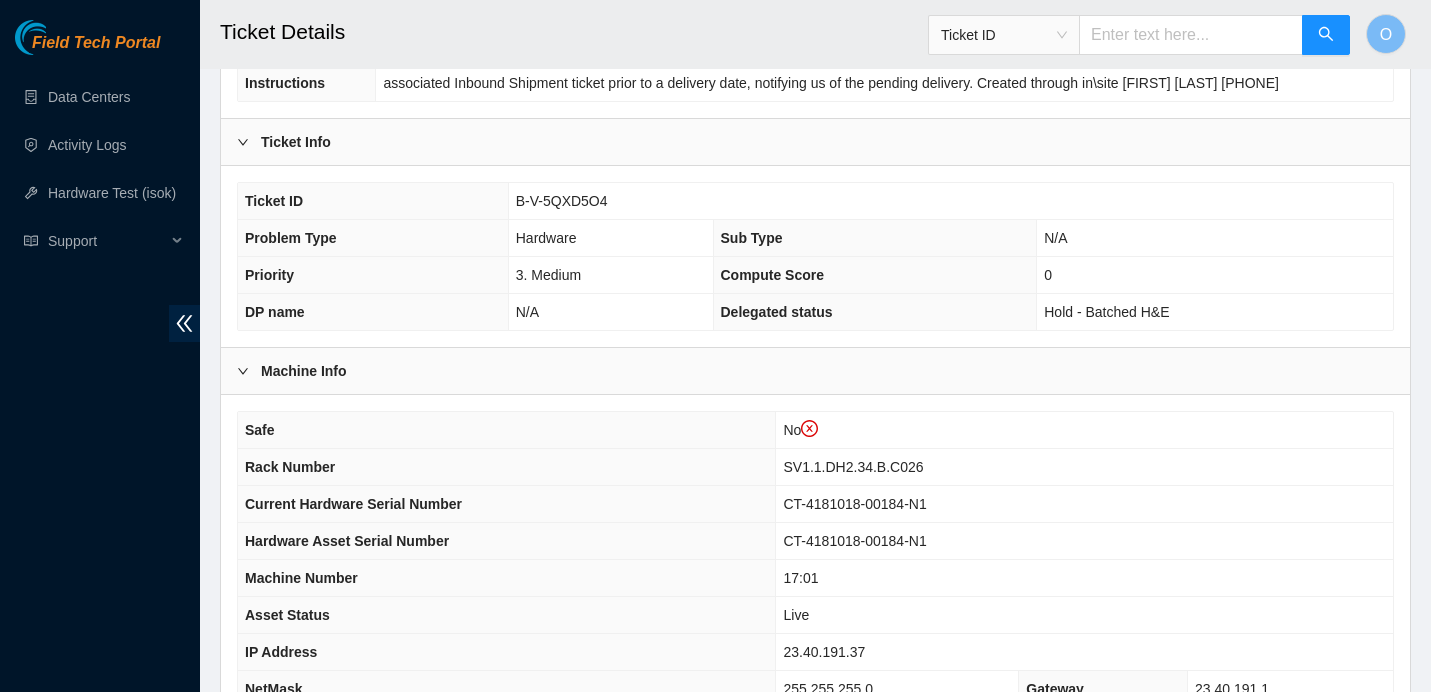 click on "B-V-5QXD5O4" at bounding box center [562, 201] 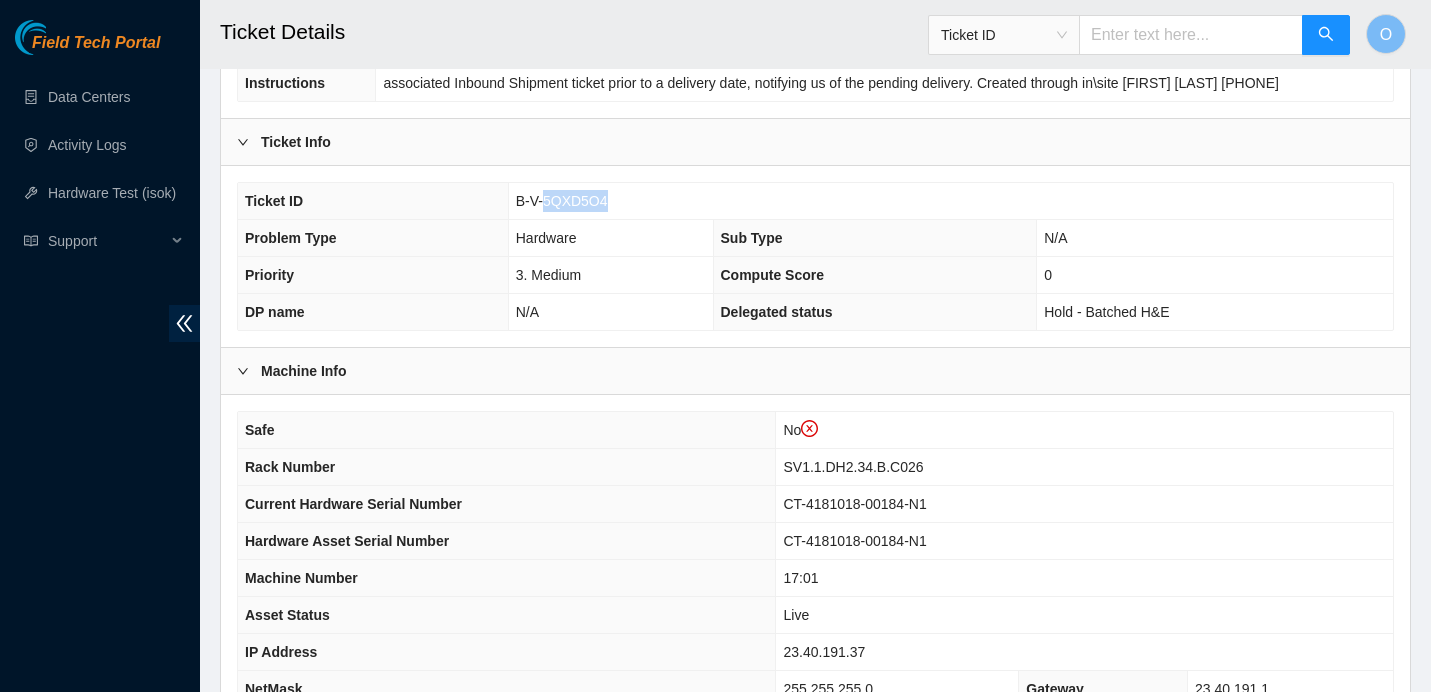 click on "B-V-5QXD5O4" at bounding box center [562, 201] 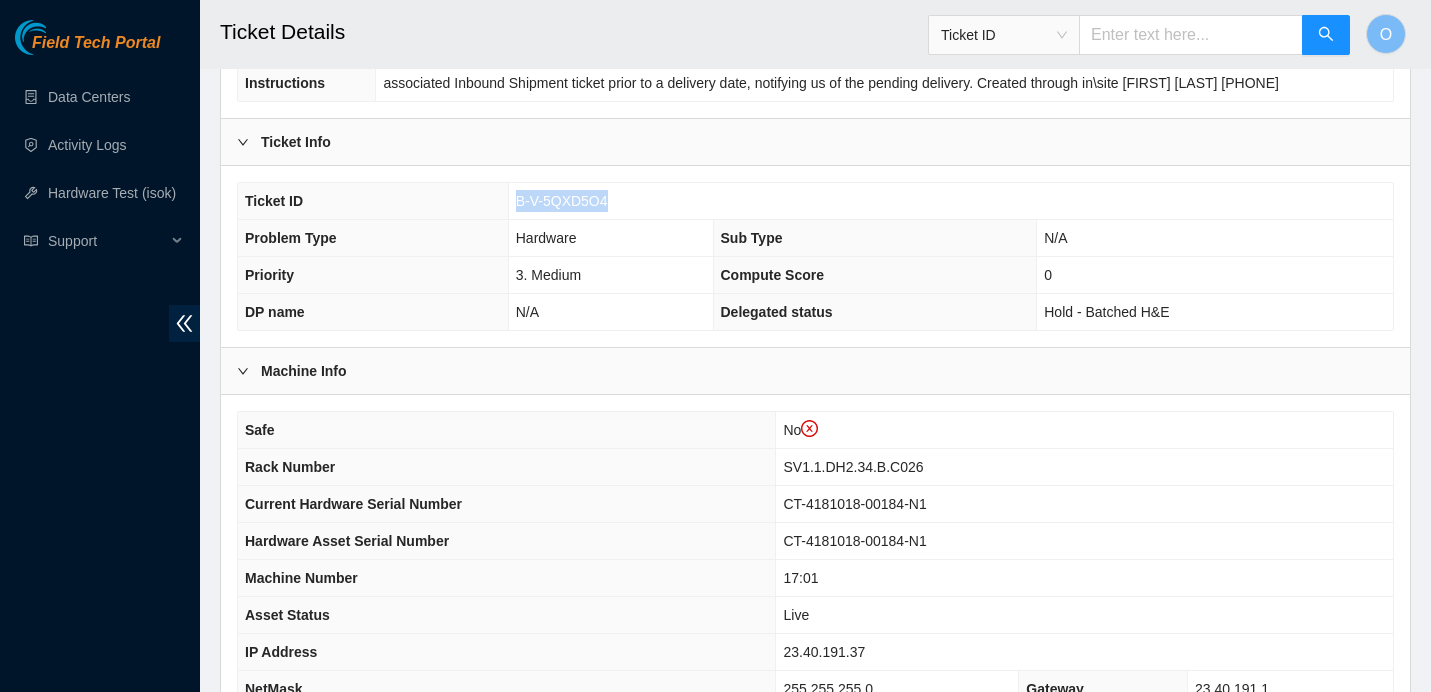 click on "B-V-5QXD5O4" at bounding box center (562, 201) 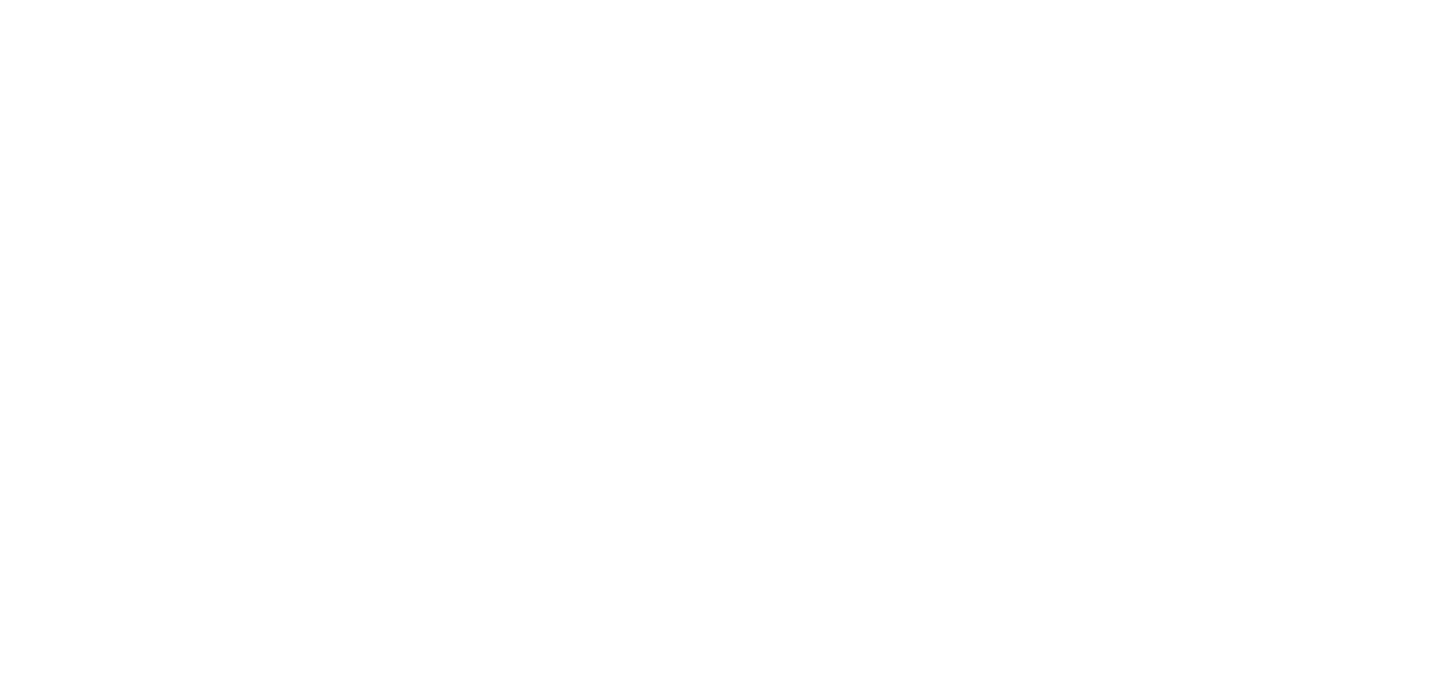 scroll, scrollTop: 0, scrollLeft: 0, axis: both 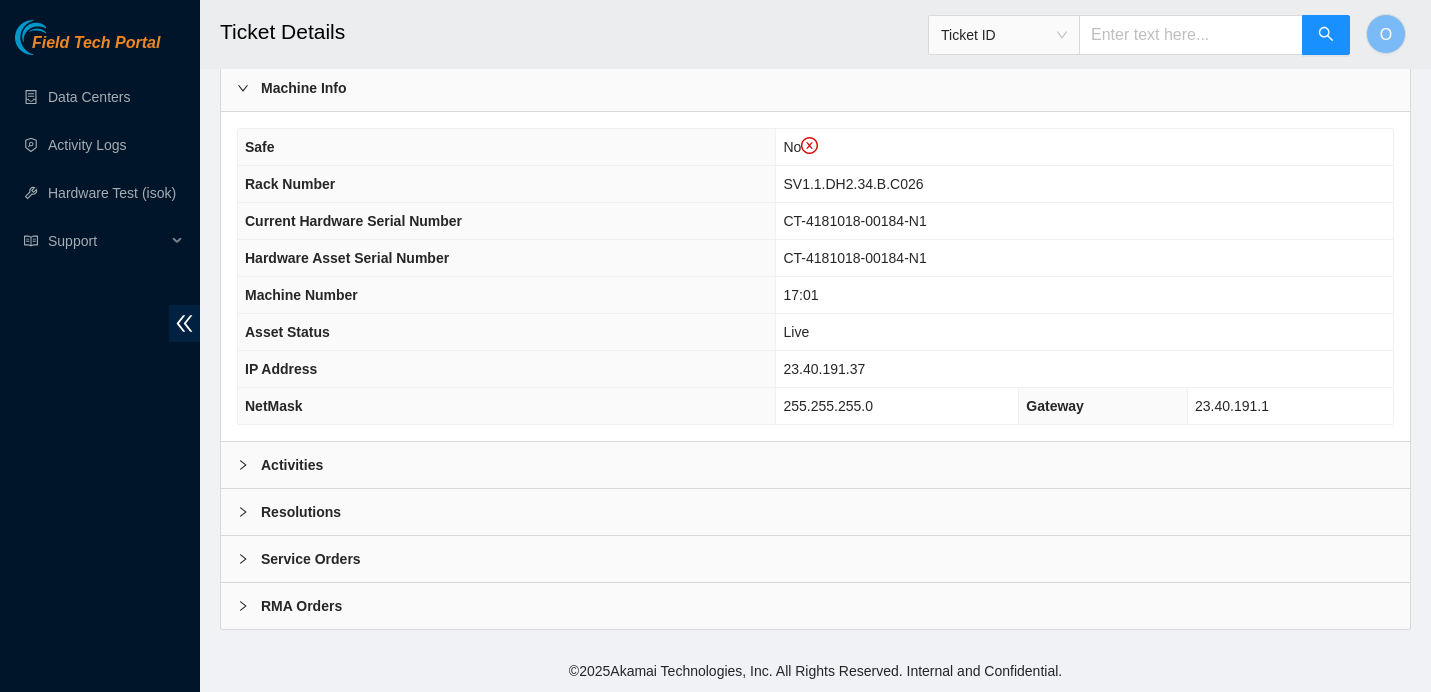 click on "Activities" at bounding box center (815, 465) 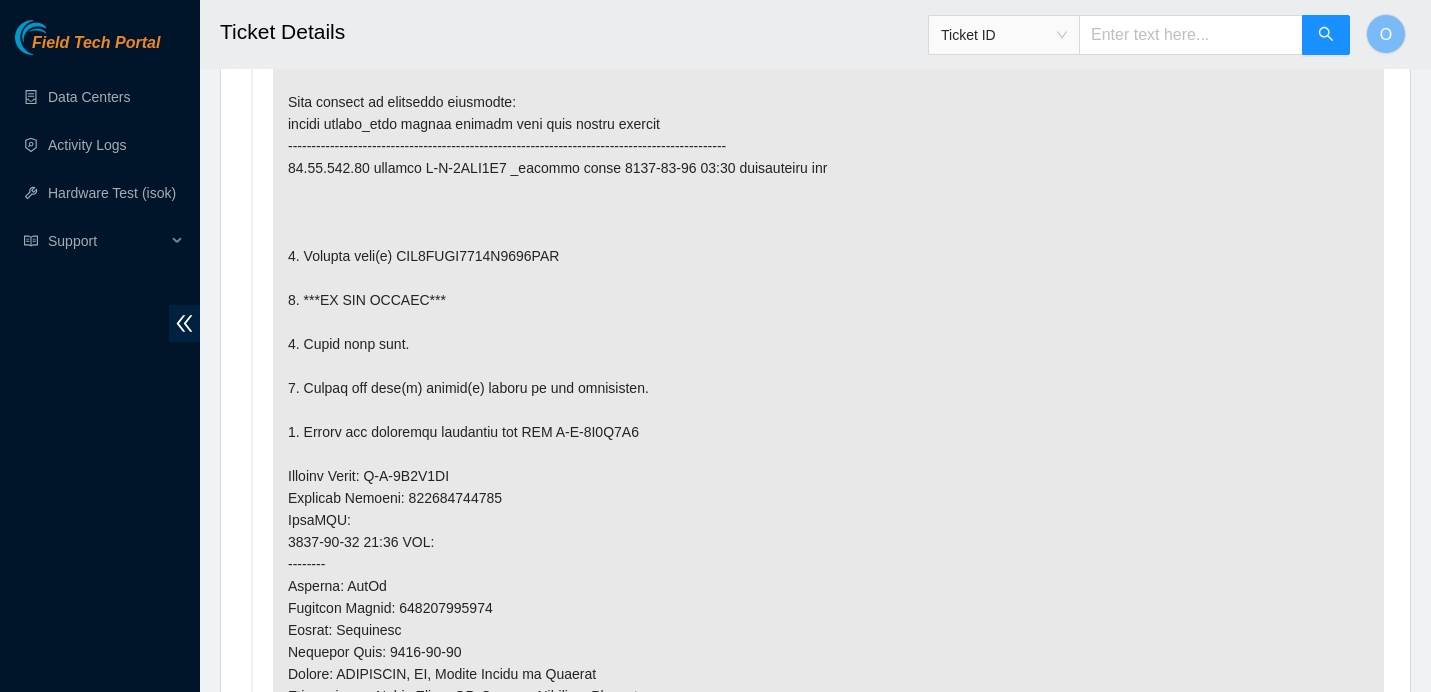 scroll, scrollTop: 1157, scrollLeft: 0, axis: vertical 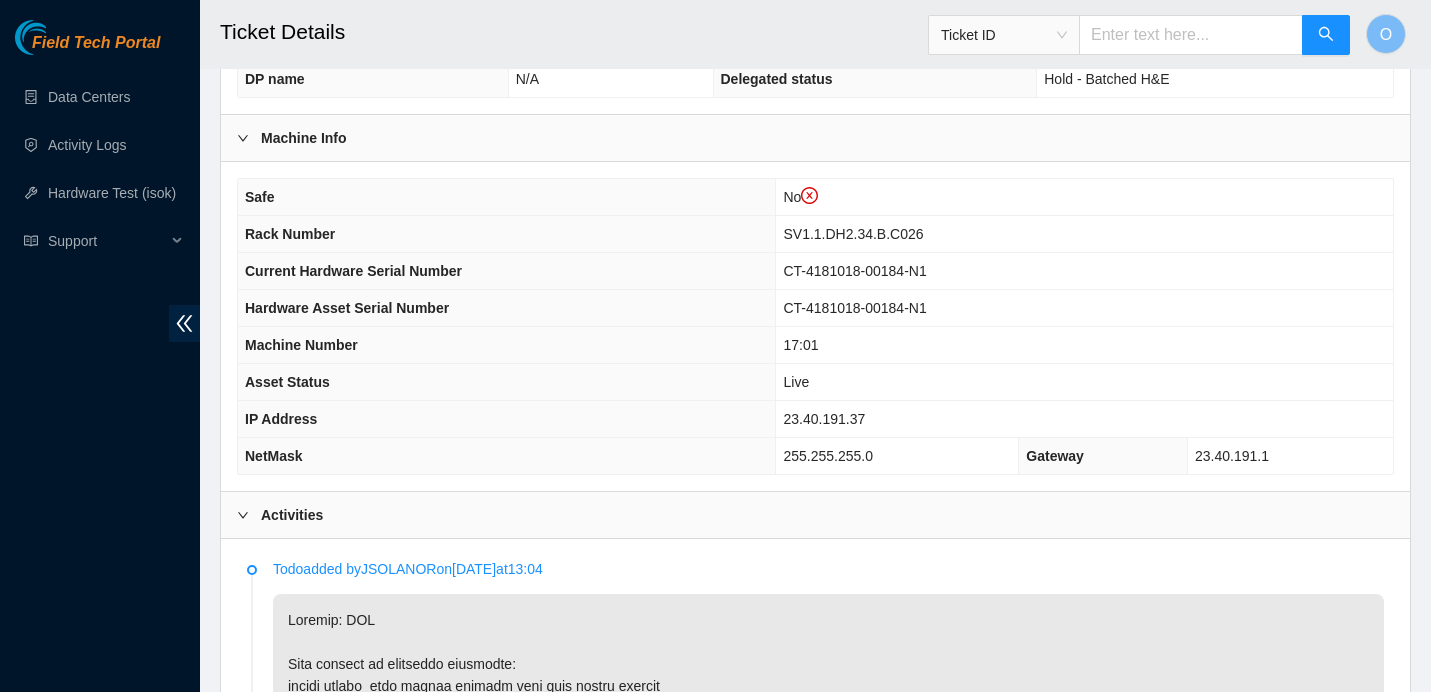 click on "Machine Number" at bounding box center [507, 345] 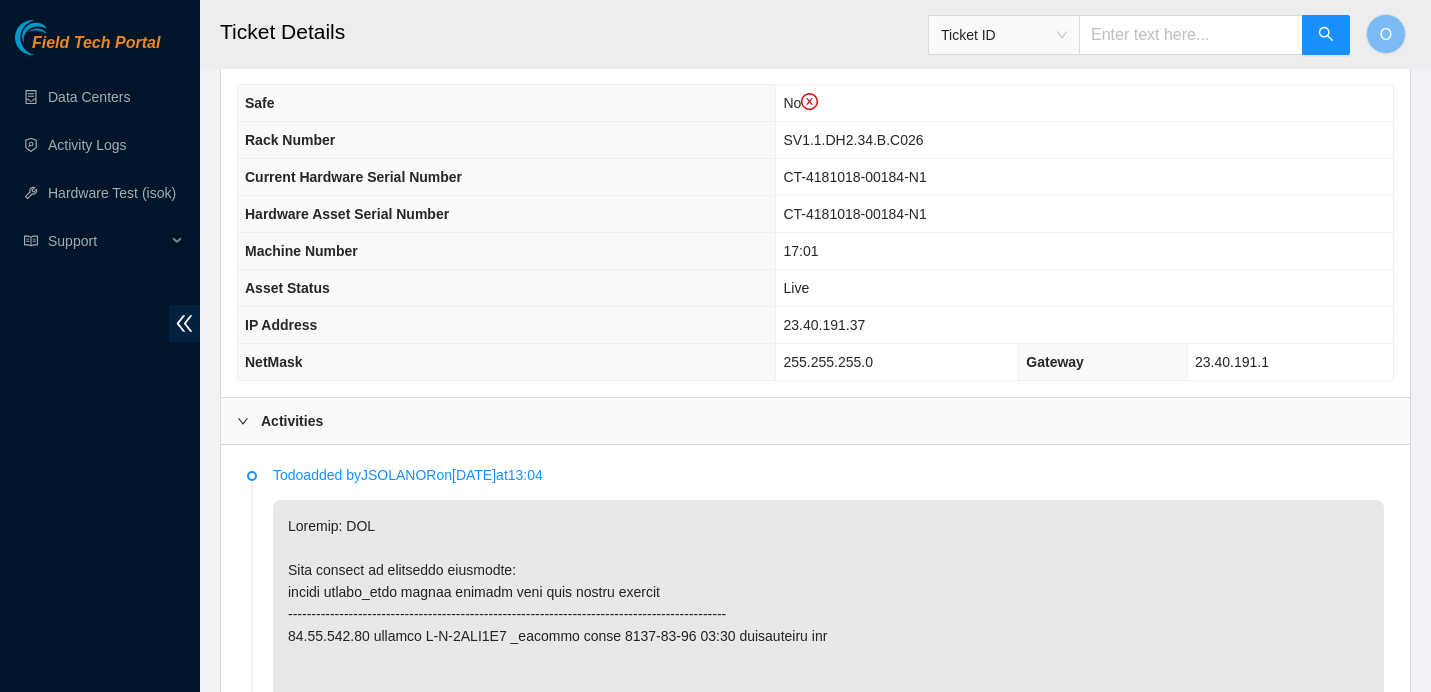 scroll, scrollTop: 680, scrollLeft: 0, axis: vertical 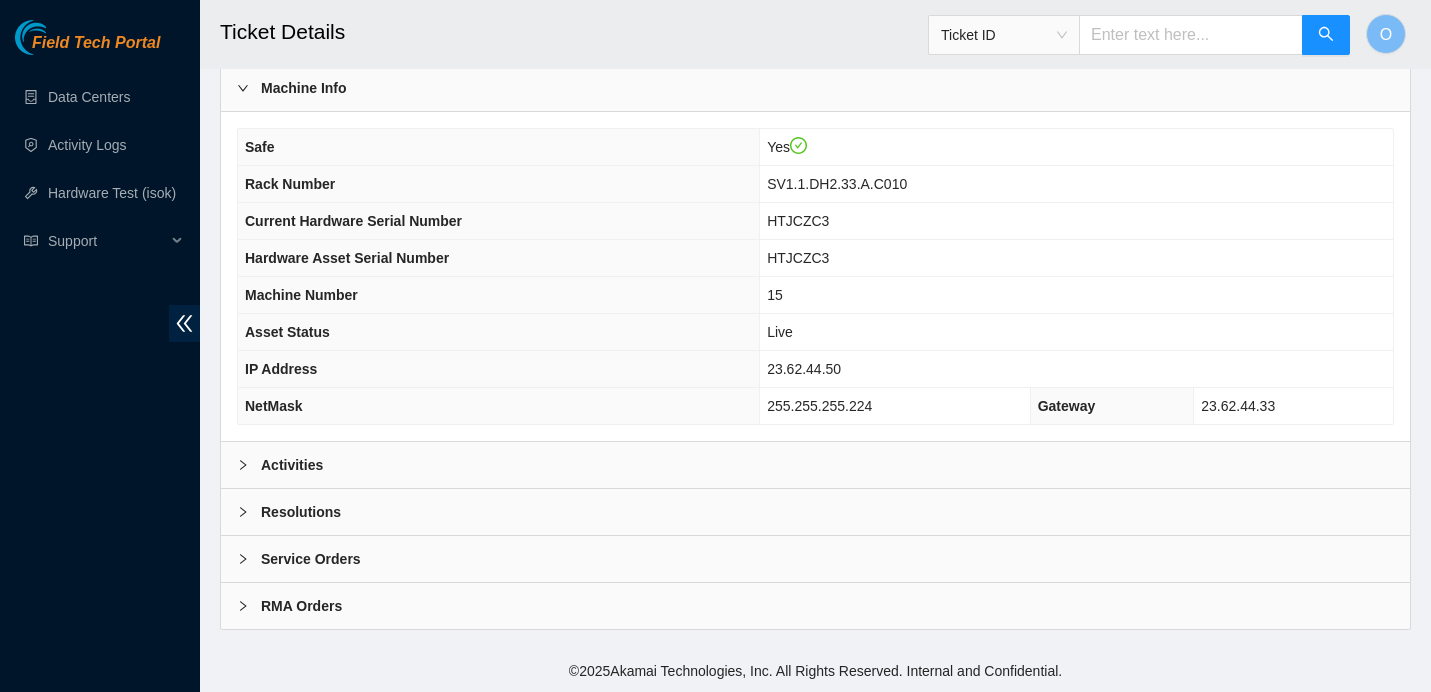 click on "Activities" at bounding box center (815, 465) 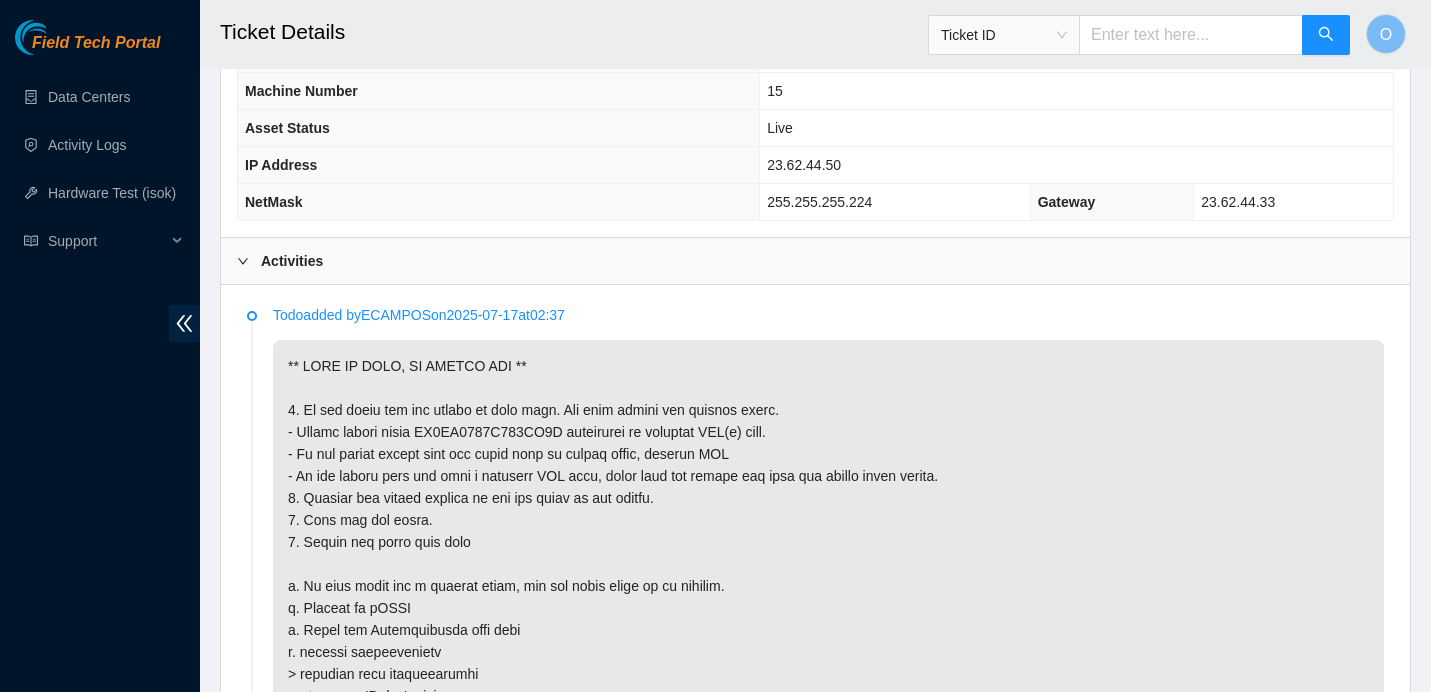 scroll, scrollTop: 809, scrollLeft: 0, axis: vertical 